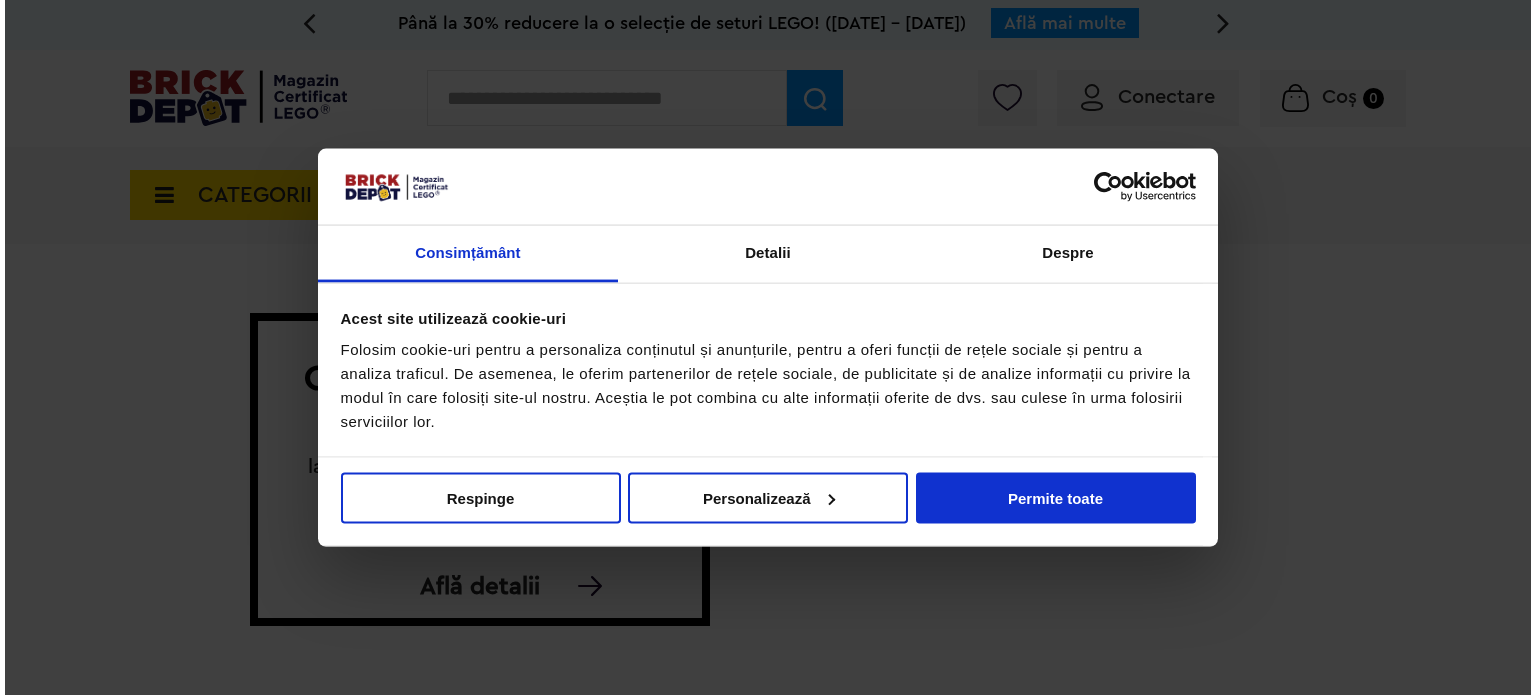 scroll, scrollTop: 0, scrollLeft: 0, axis: both 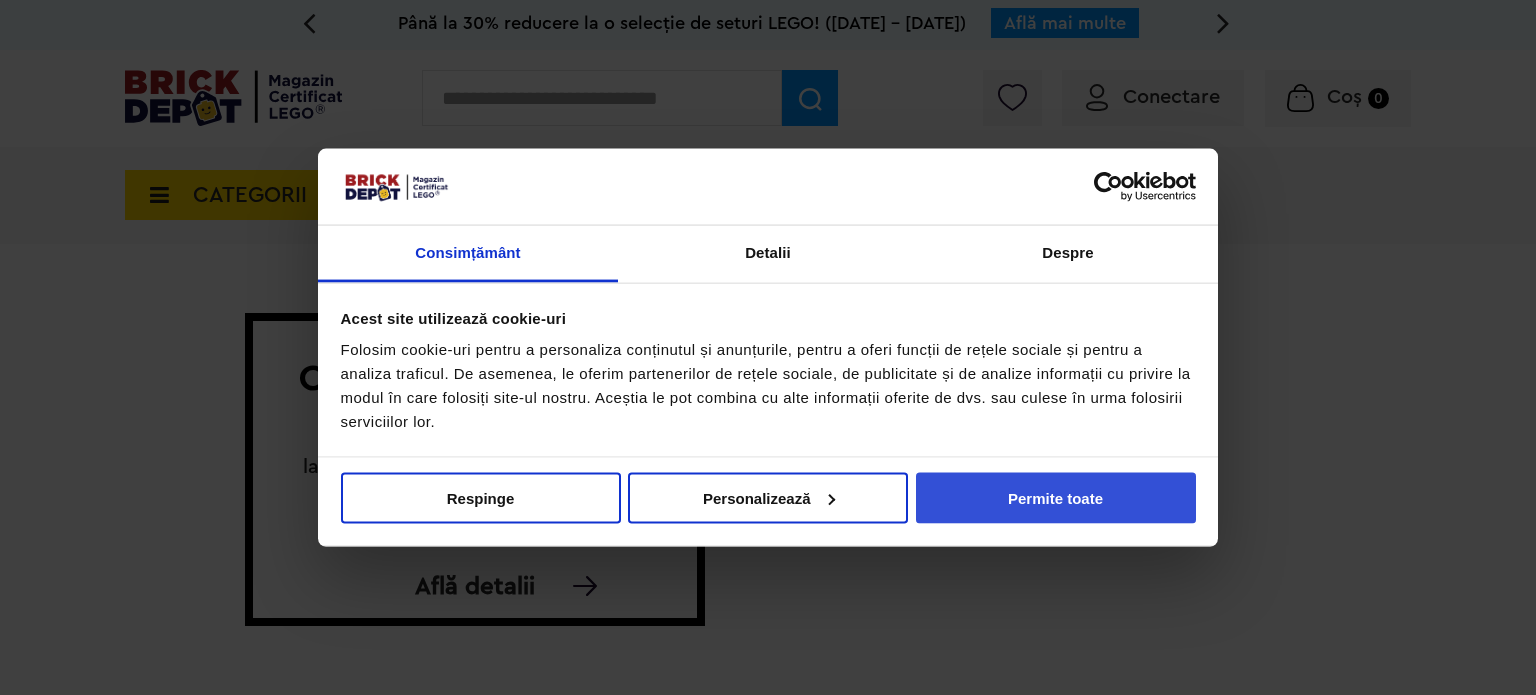 click on "Permite toate" at bounding box center [1056, 497] 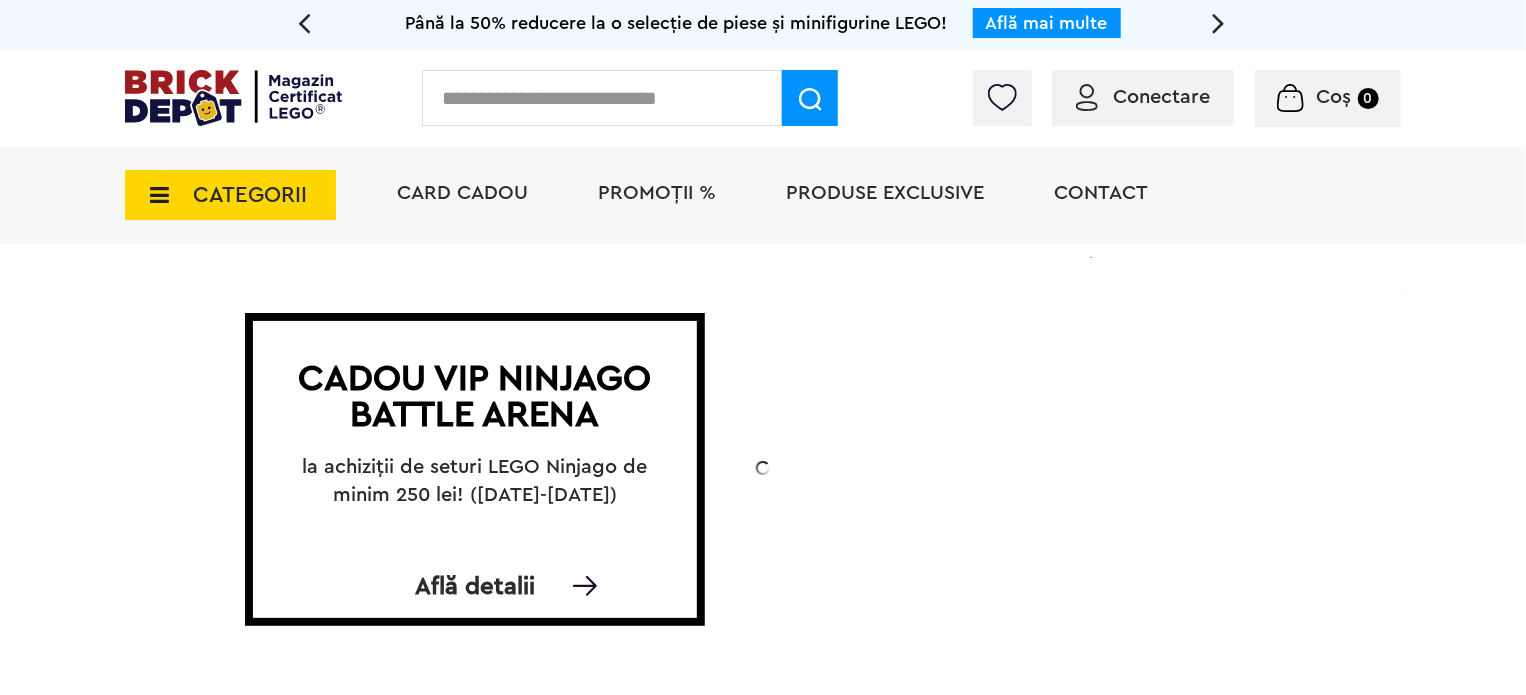 click on "Până la 50% reducere la o selecție de piese și minifigurine LEGO!" at bounding box center [-1123, 23] 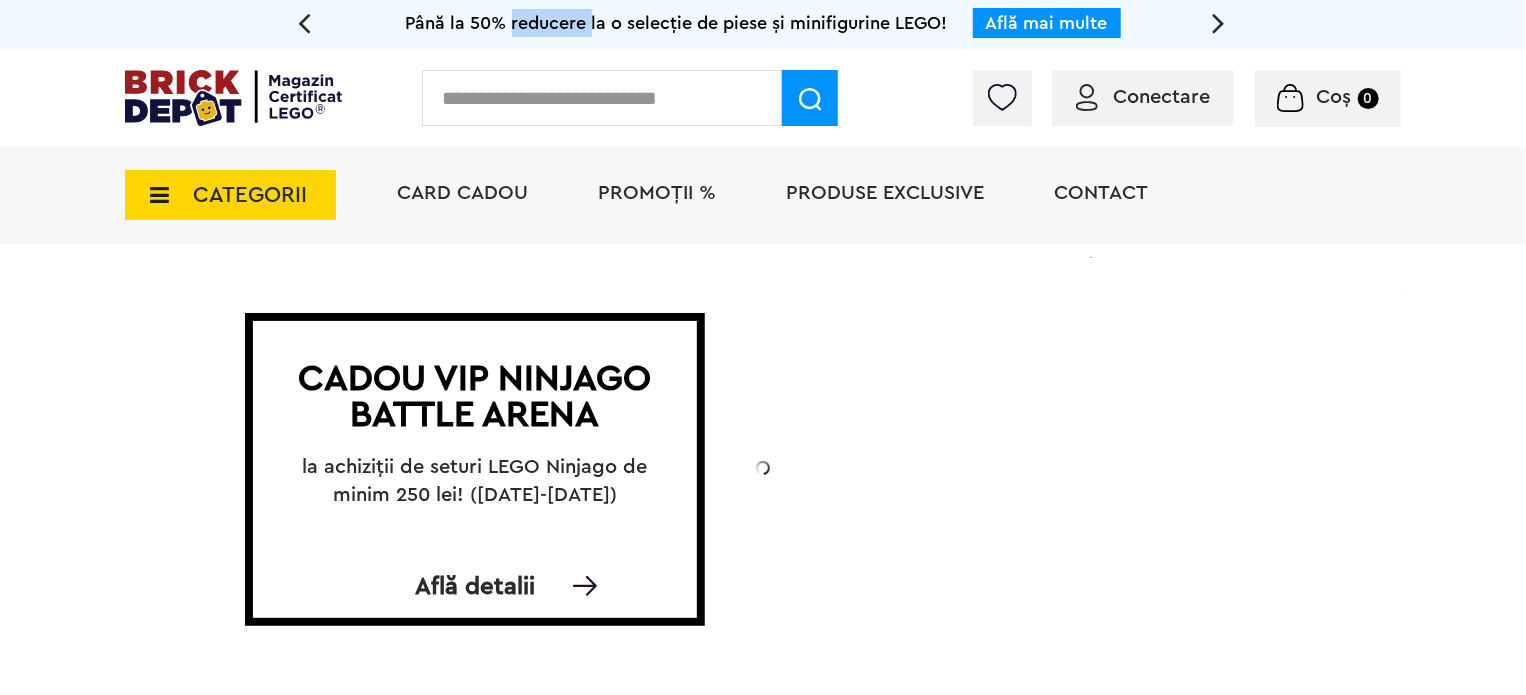 click on "Până la 50% reducere la o selecție de piese și minifigurine LEGO!" at bounding box center (-1123, 23) 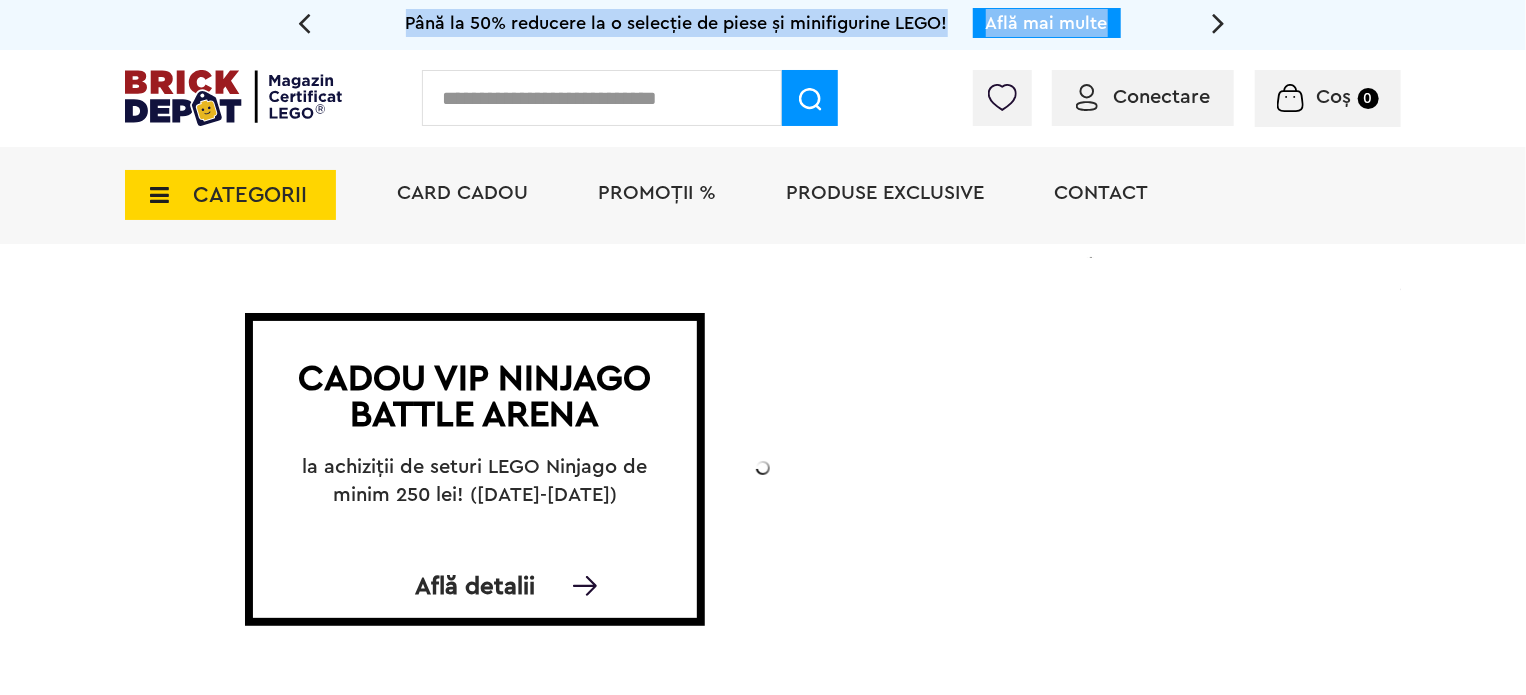 click on "Până la 50% reducere la o selecție de piese și minifigurine LEGO!" at bounding box center [-1123, 23] 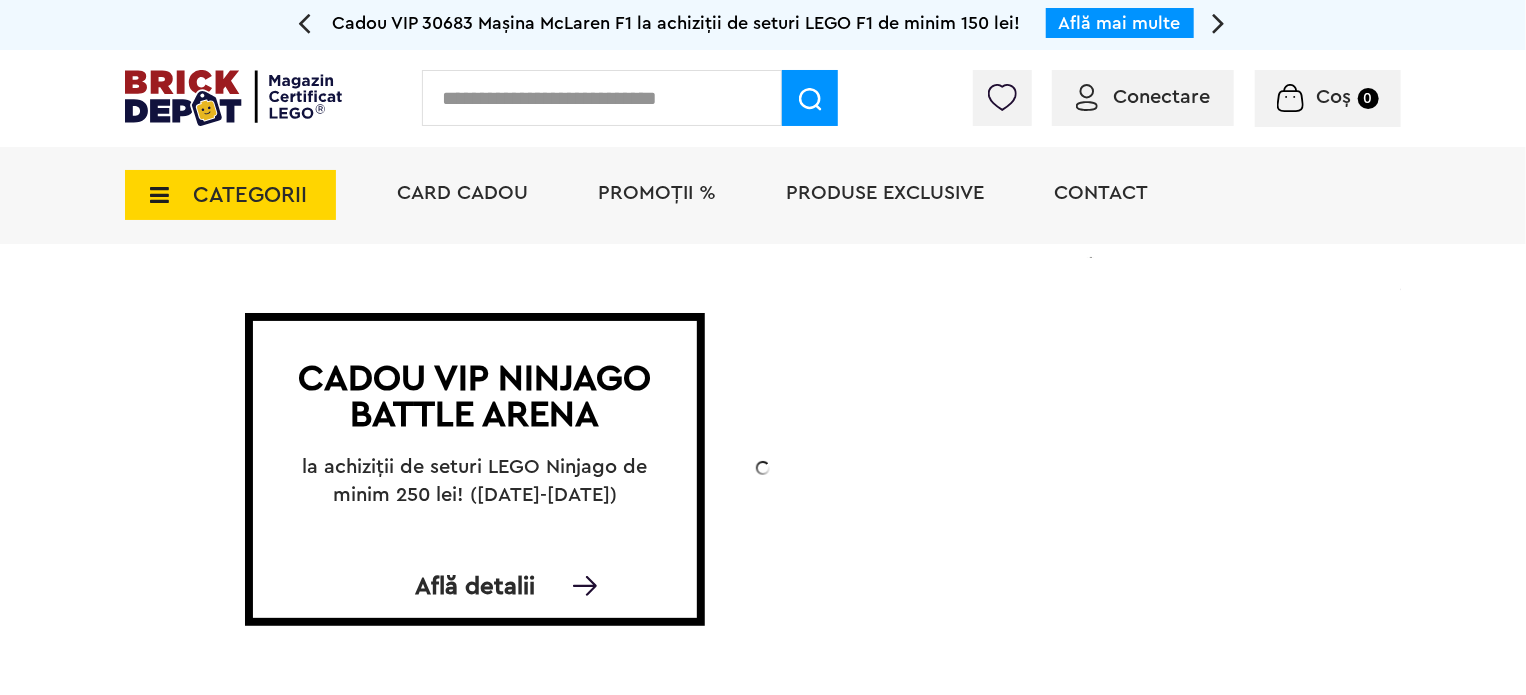 click on "Cadou VIP Ninjago Battle arena la achiziții de seturi LEGO Ninjago de minim 250 lei!  (30.06-27.07.2025) Află detalii Cadou VIP Sacoșă textil LEGO la achiziții de seturi LEGO LEGO Animal Crossing, Friends, Disney, Creator, City și/sau Harry Potter de minim 300 lei! (30.06 - 27.07.2025) Află detalii Cadou VIP 40758 Sărbătoare: Roata Ferris cu artificii la achiziții LEGO de minim 425lei! (28.06 - 20.07.2025) Alfă detalii Cadou VIP 30683 Mașina McLaren F1 la achiziții de seturi LEGO Formula 1 de minim 150 lei! (11 - 27 iulie 2025) Află detalii" at bounding box center (763, 468) 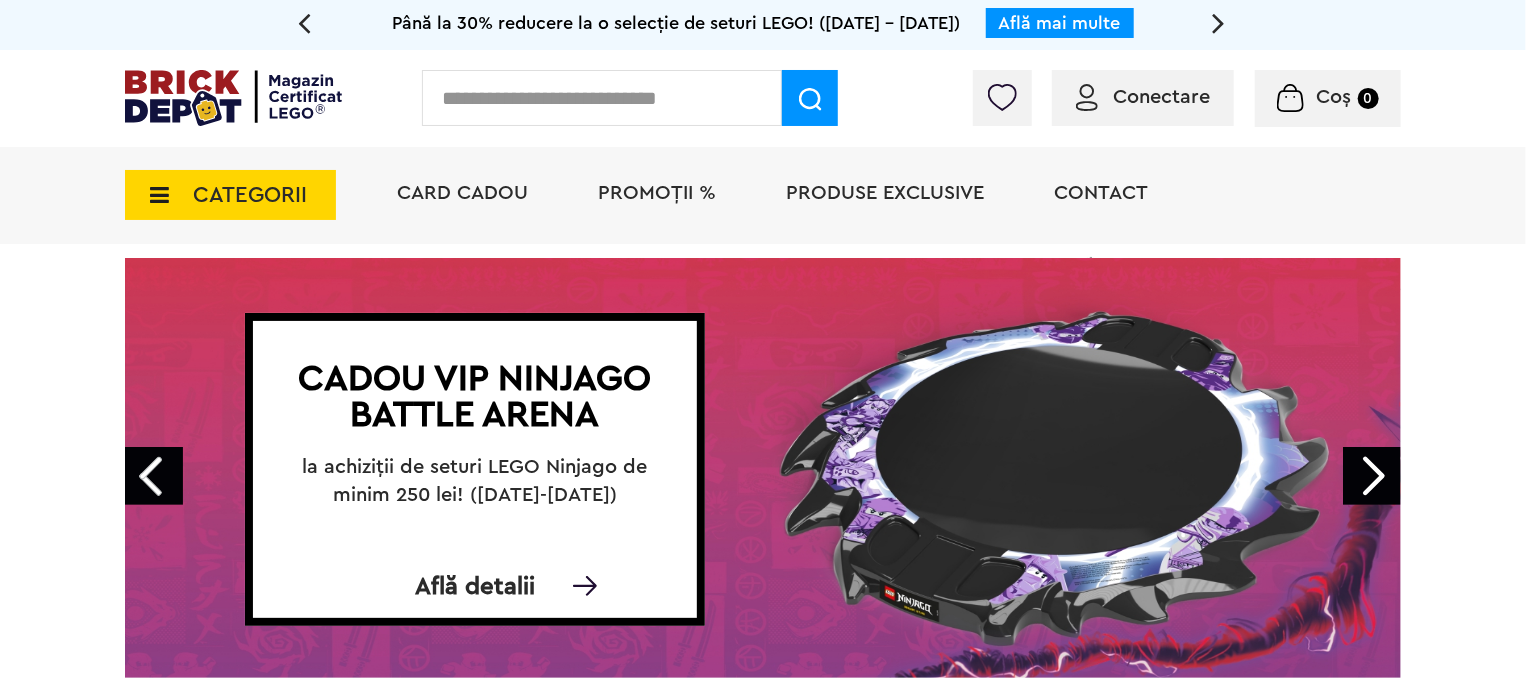 click on "Conectare" at bounding box center [1143, 98] 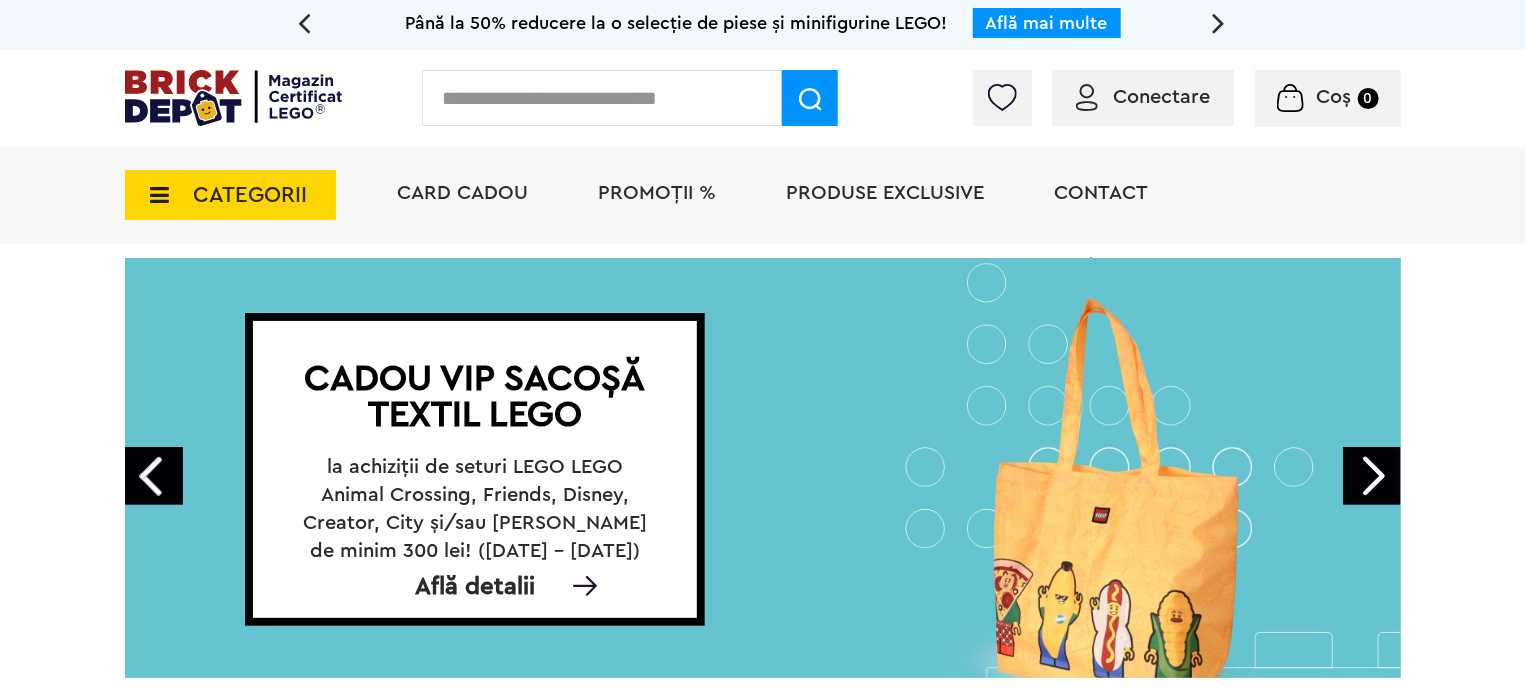 click on "Până la 50% reducere la o selecție de piese și minifigurine LEGO!" at bounding box center (-1123, 23) 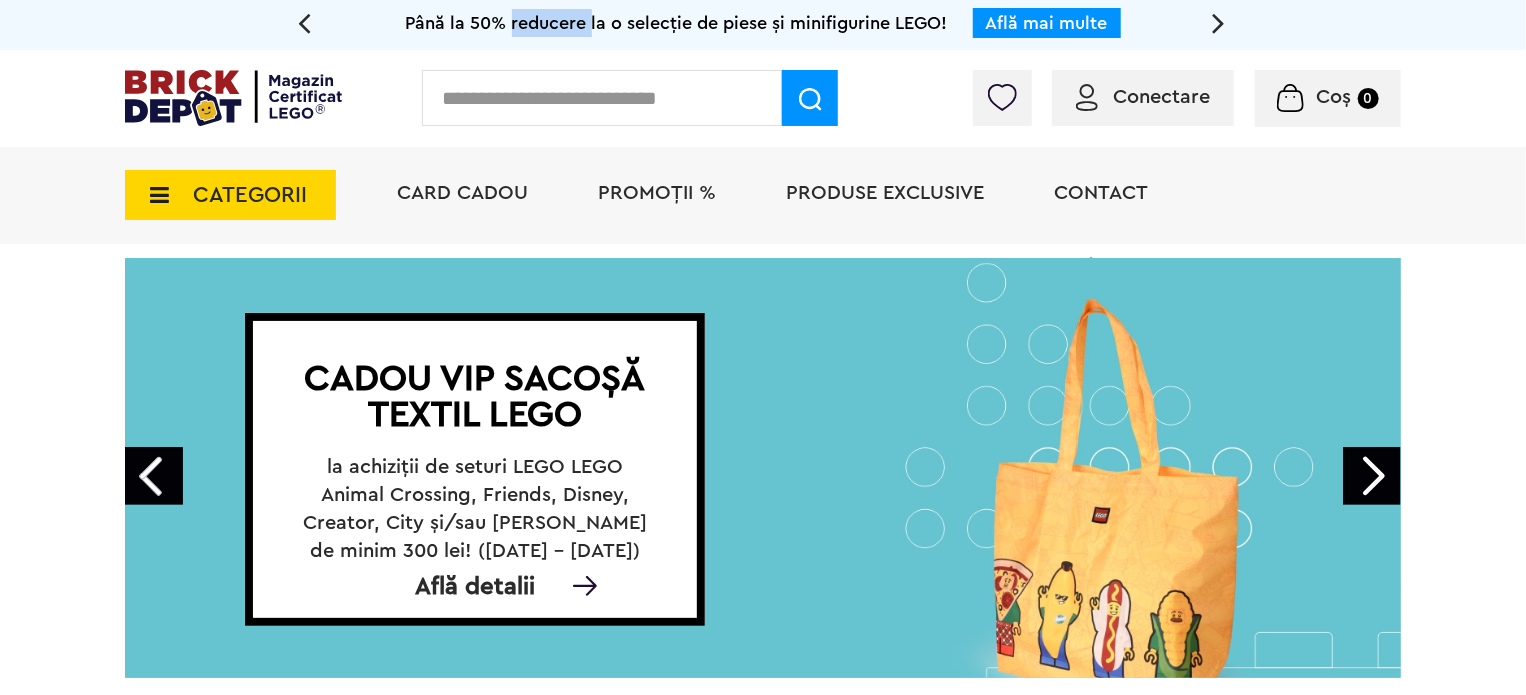 click on "Până la 50% reducere la o selecție de piese și minifigurine LEGO!" at bounding box center (-1123, 23) 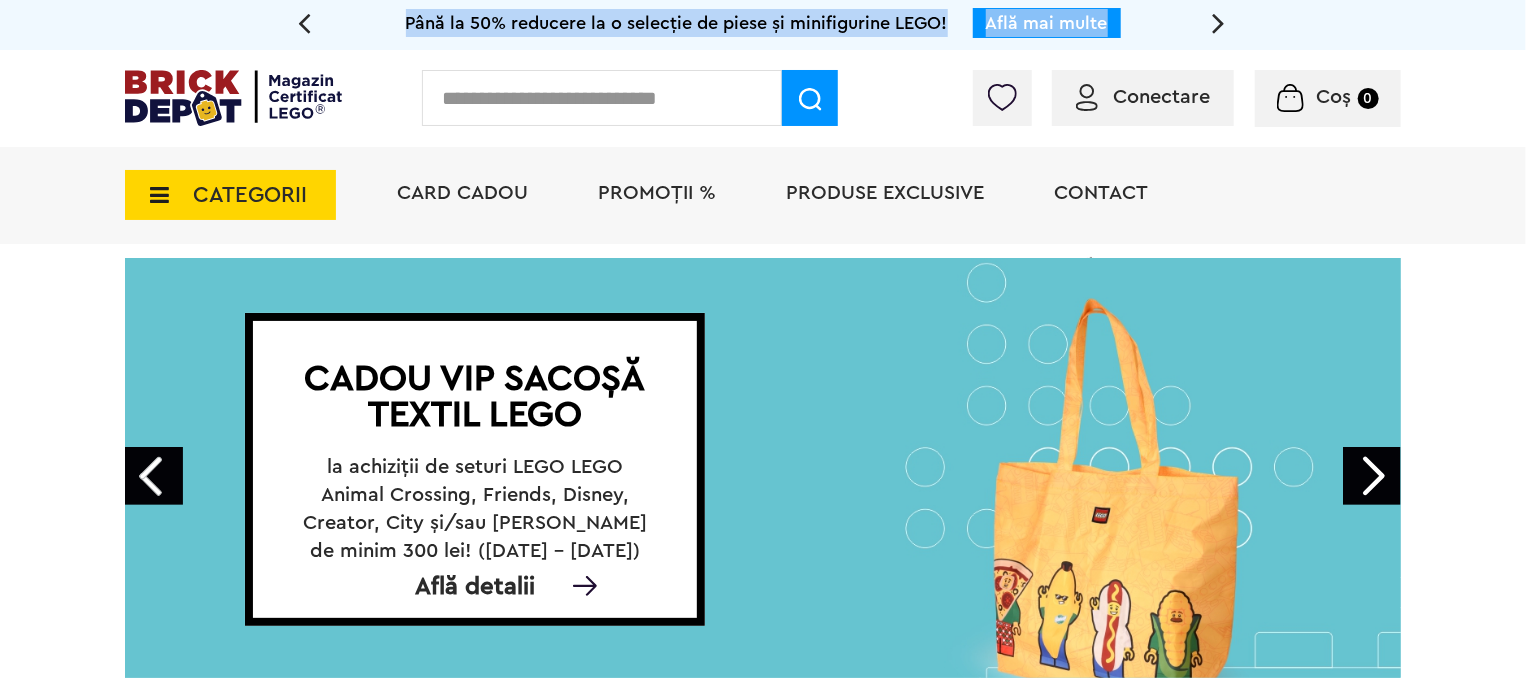 click on "Până la 50% reducere la o selecție de piese și minifigurine LEGO!" at bounding box center [-1123, 23] 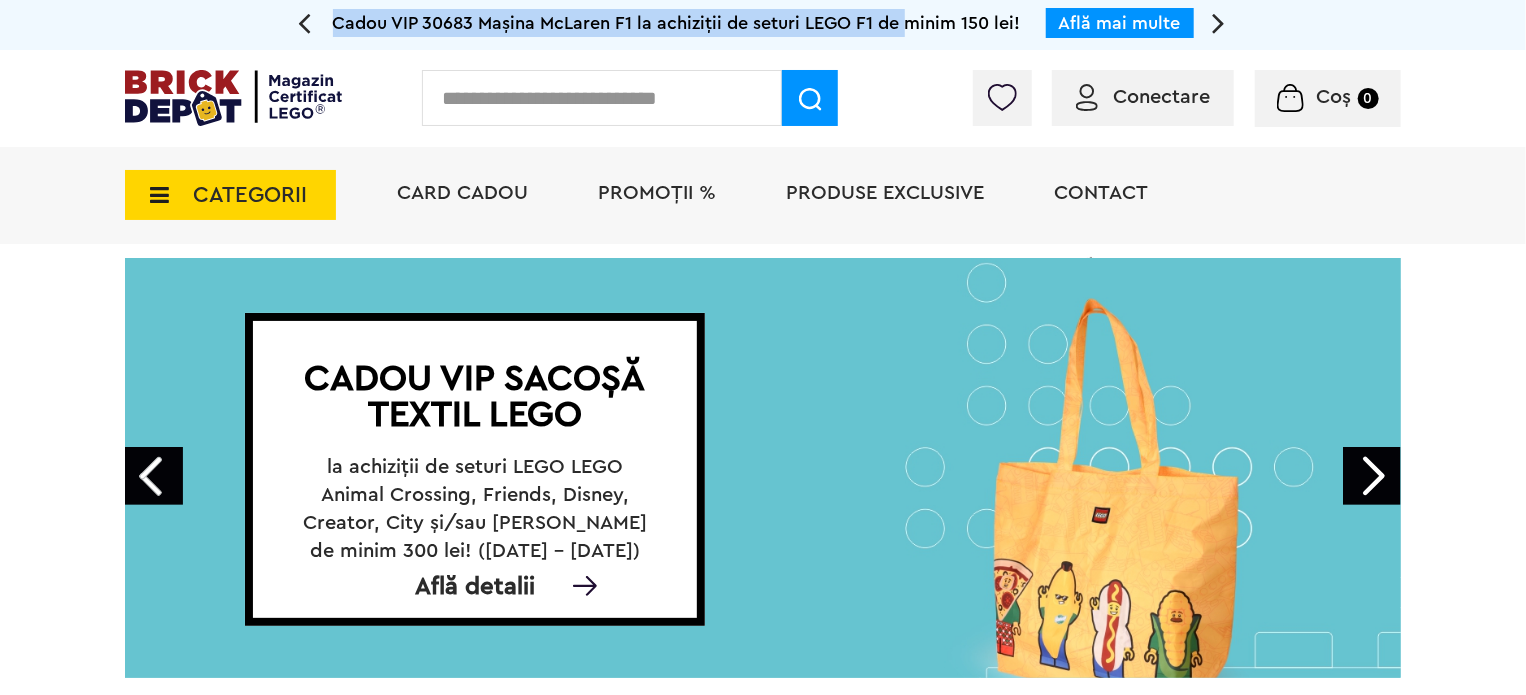 drag, startPoint x: 400, startPoint y: 15, endPoint x: 952, endPoint y: 15, distance: 552 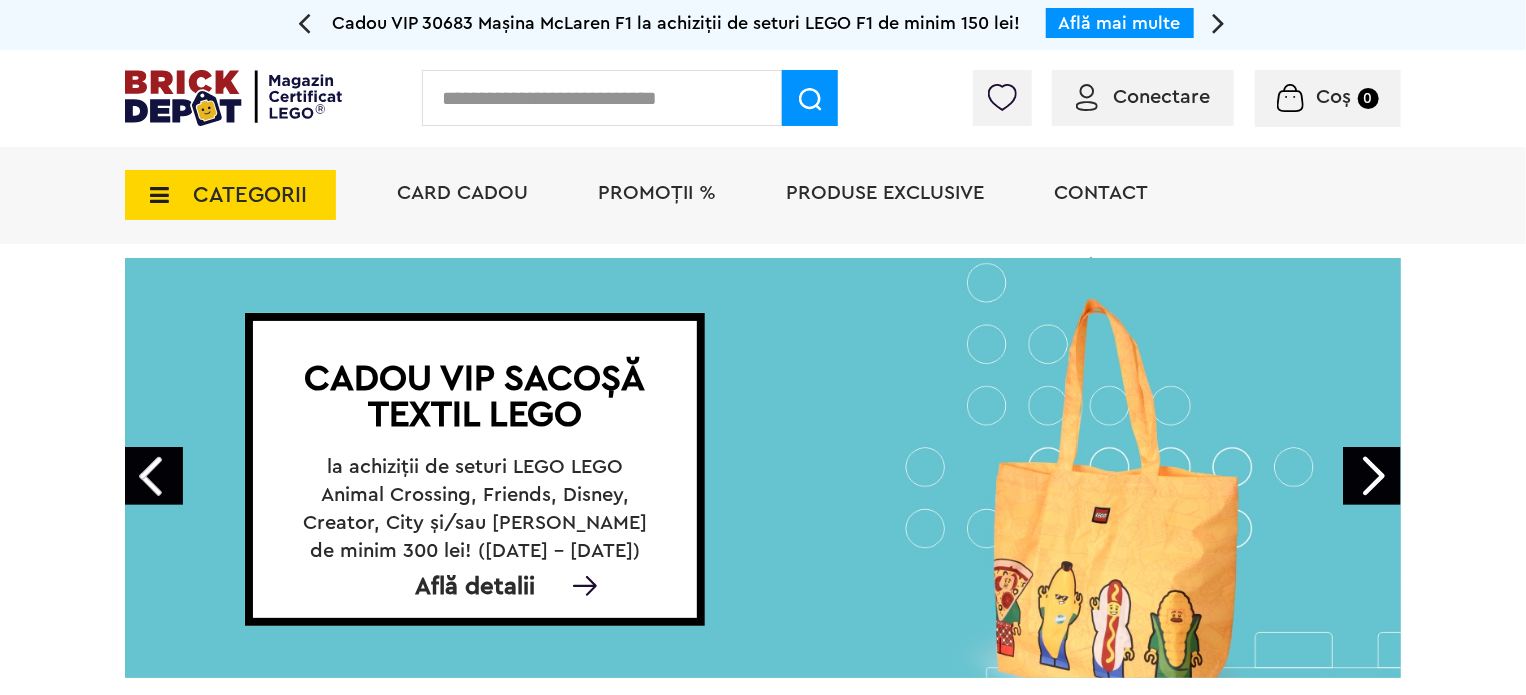 click on "Până la 30% reducere la o selecție de seturi LEGO! (30.06 - 29.07.2025) Află mai multe Cadou VIP Ninjago Battle arena la achiziții de seturi LEGO Ninjago de minim 250 lei! Află mai multe Până la 50% reducere la o selecție de piese și minifigurine LEGO! Află mai multe Cadou VIP 30683 Mașina McLaren F1 la achiziții de seturi LEGO F1 de minim 150 lei! Află mai multe Până la 30% reducere la o selecție de seturi LEGO! (30.06 - 29.07.2025) Află mai multe Cadou VIP Ninjago Battle arena la achiziții de seturi LEGO Ninjago de minim 250 lei! Află mai multe" at bounding box center [763, 25] 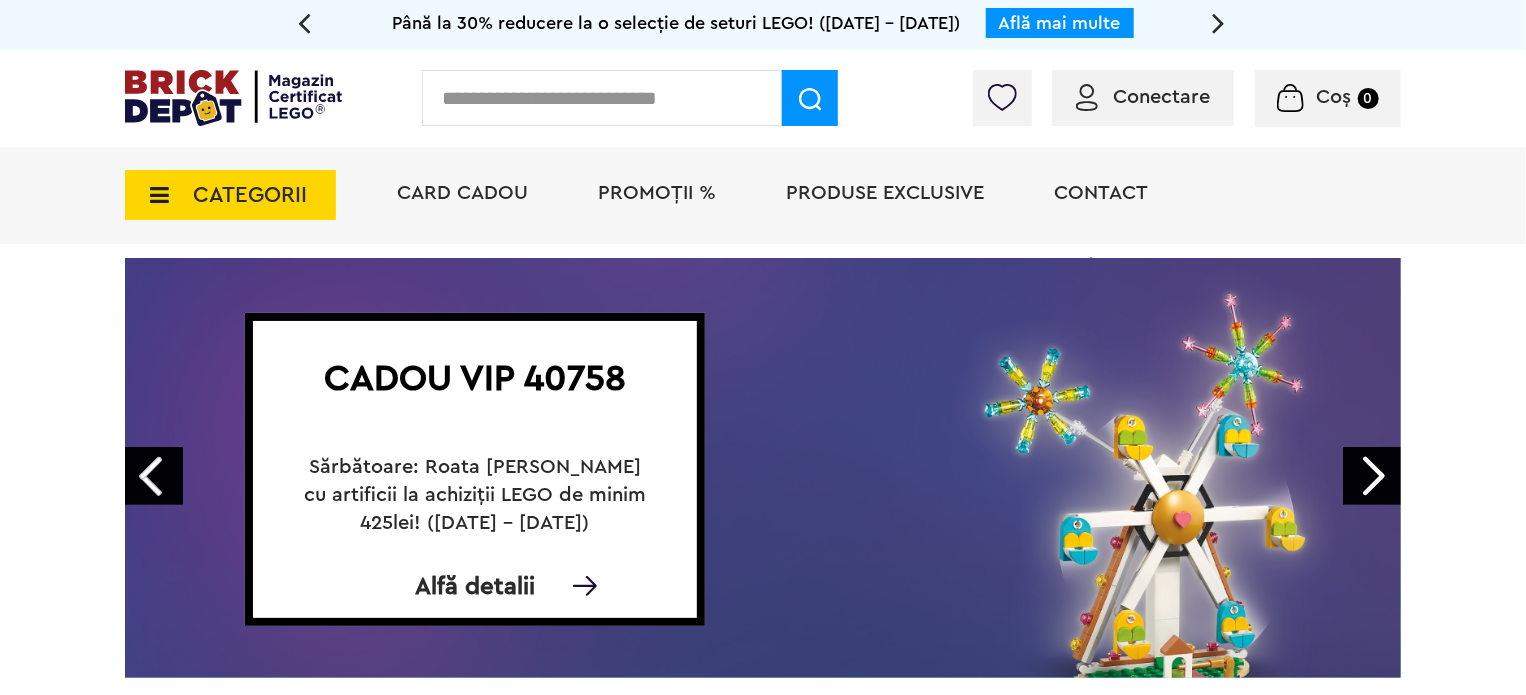 click on "Conectare" at bounding box center (1161, 97) 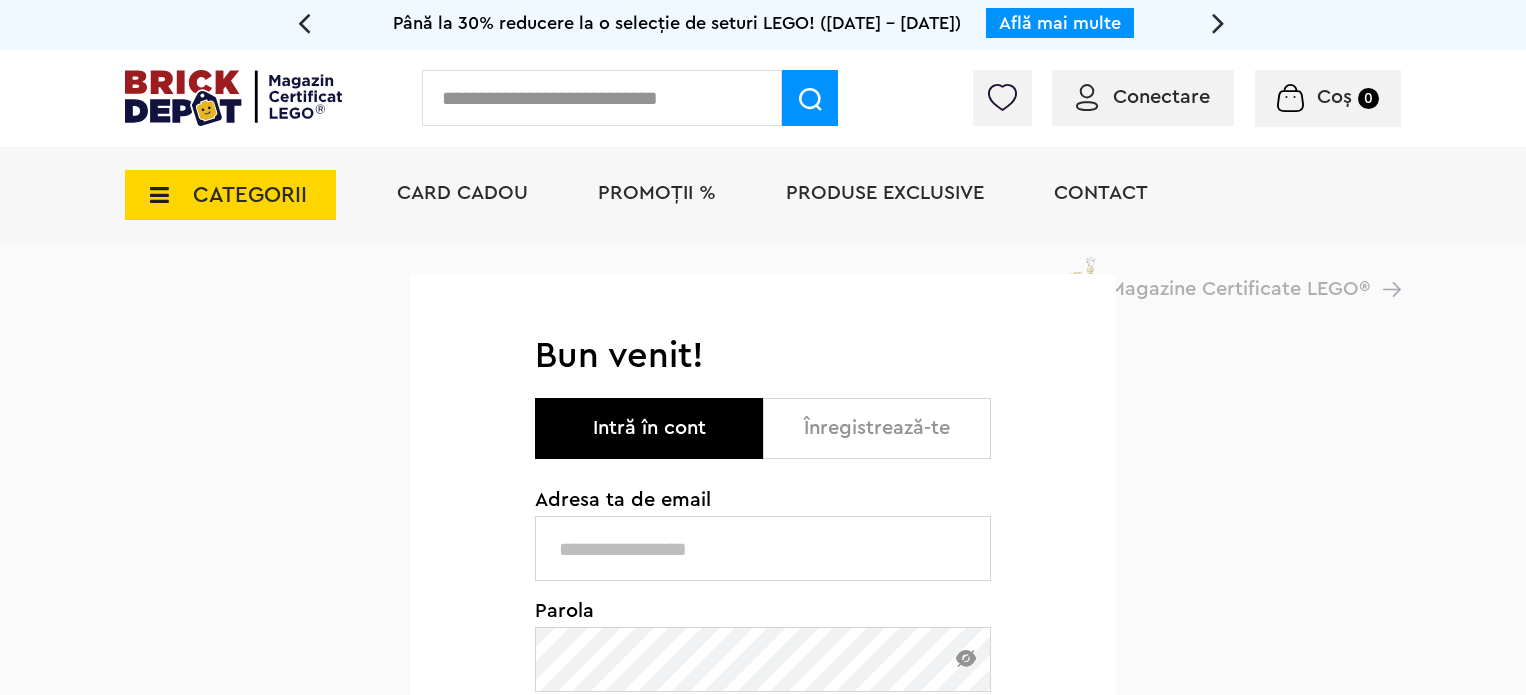 scroll, scrollTop: 0, scrollLeft: 0, axis: both 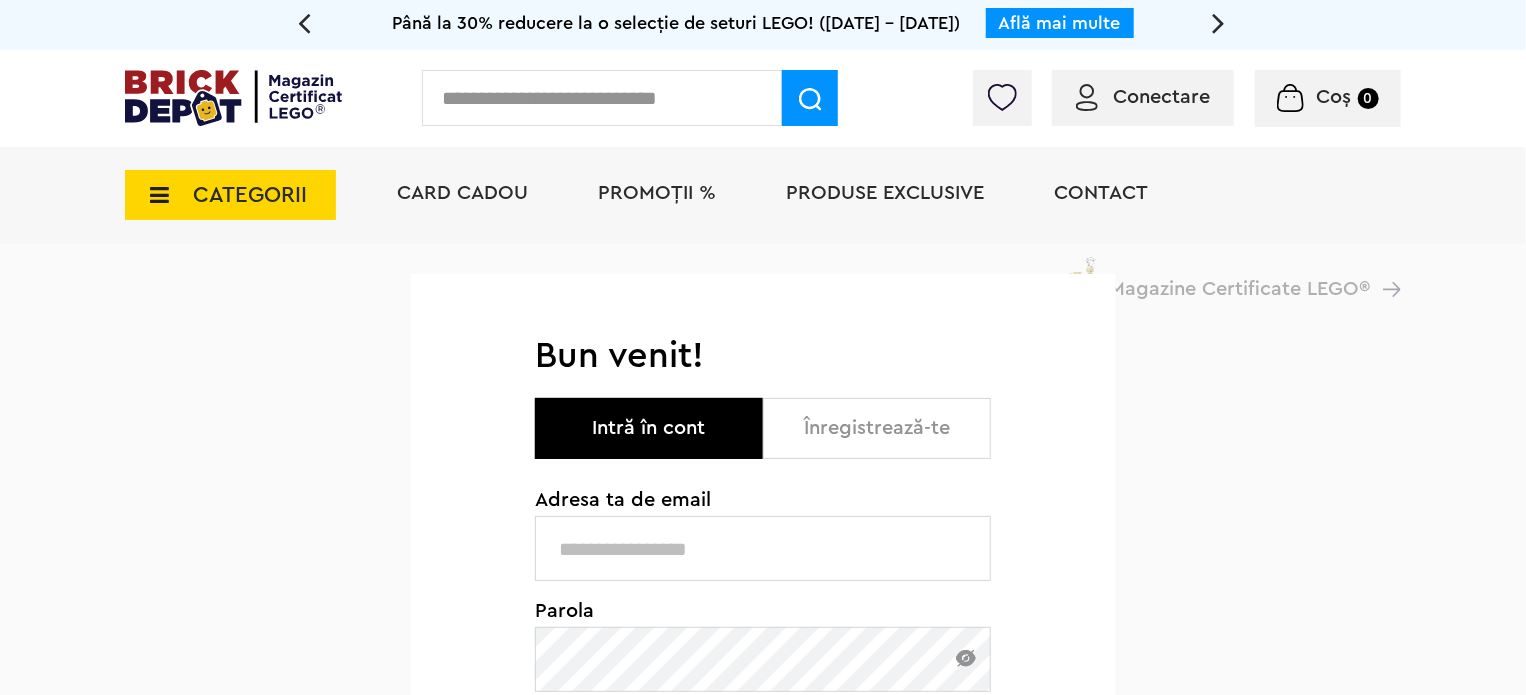 click at bounding box center [763, 548] 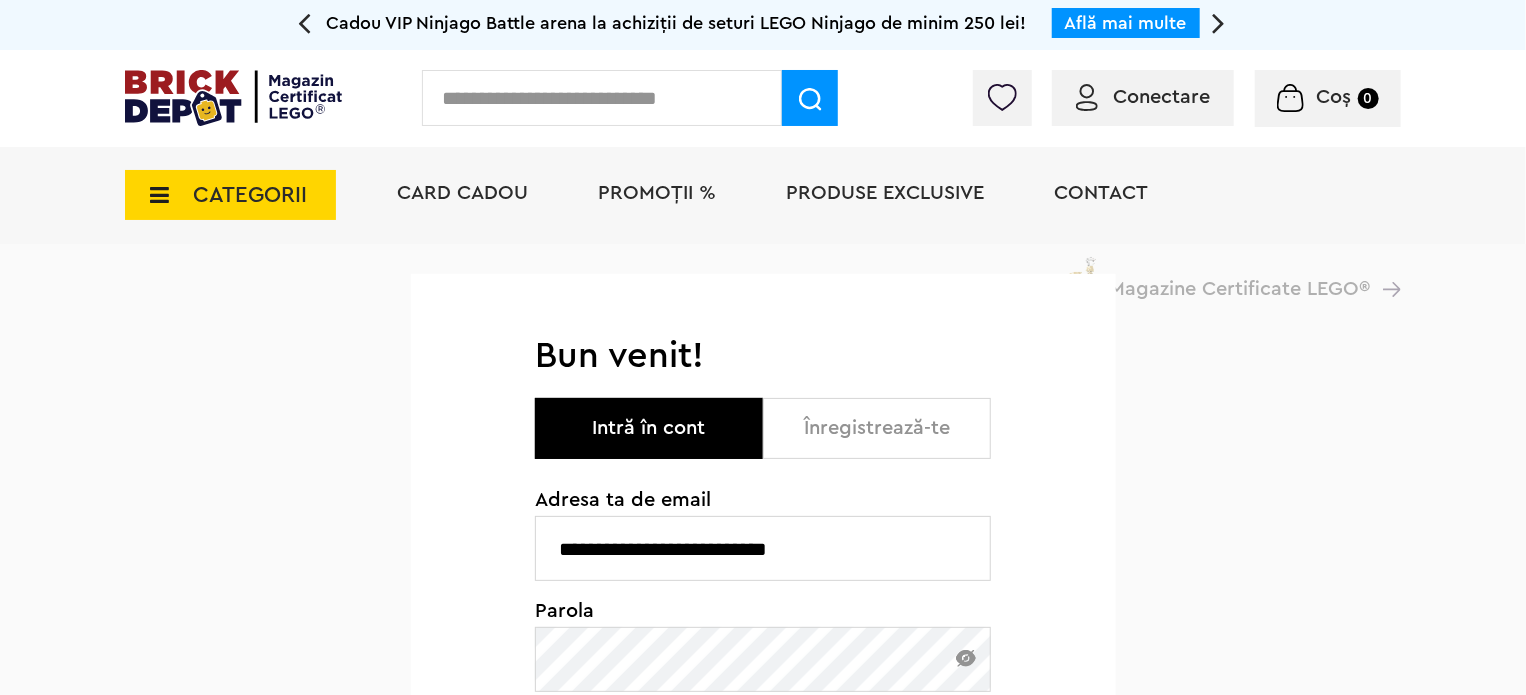 type on "**********" 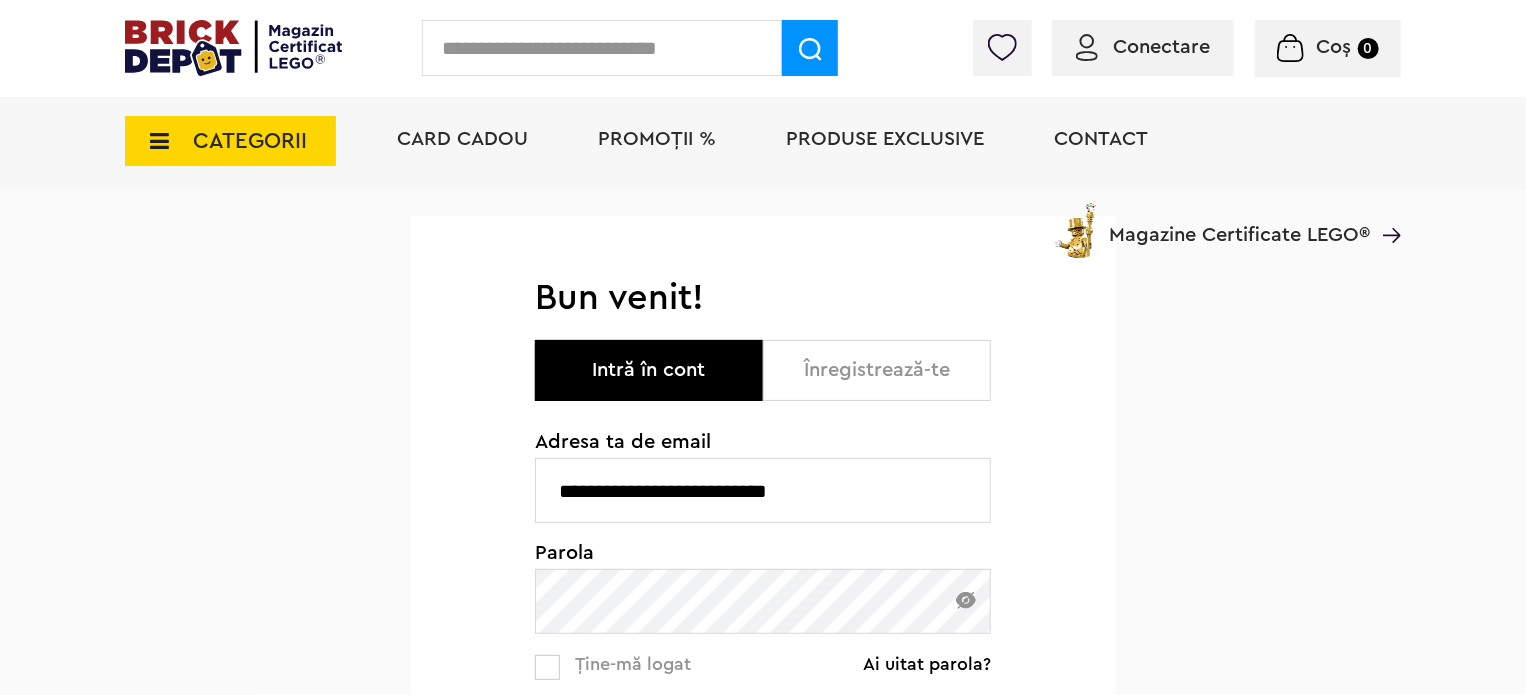 scroll, scrollTop: 76, scrollLeft: 0, axis: vertical 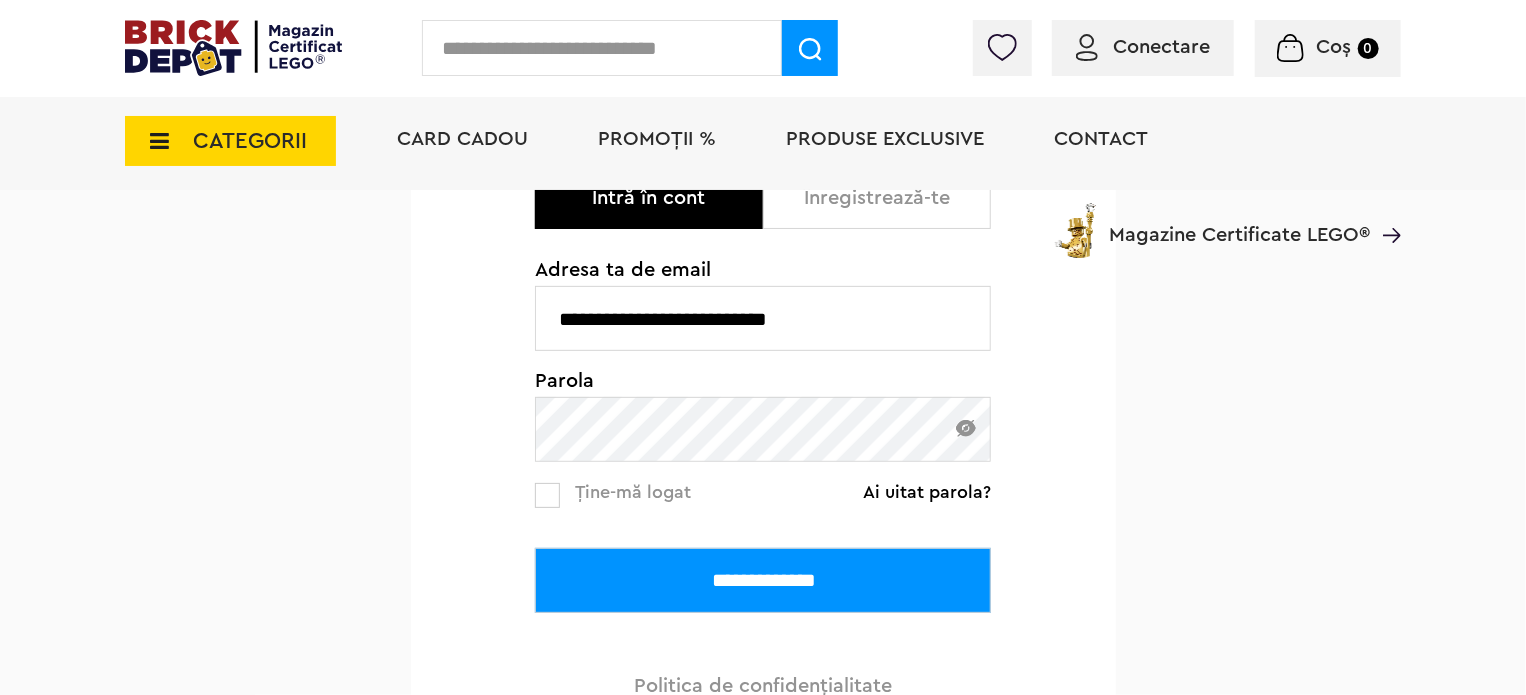 click on "**********" at bounding box center [763, 580] 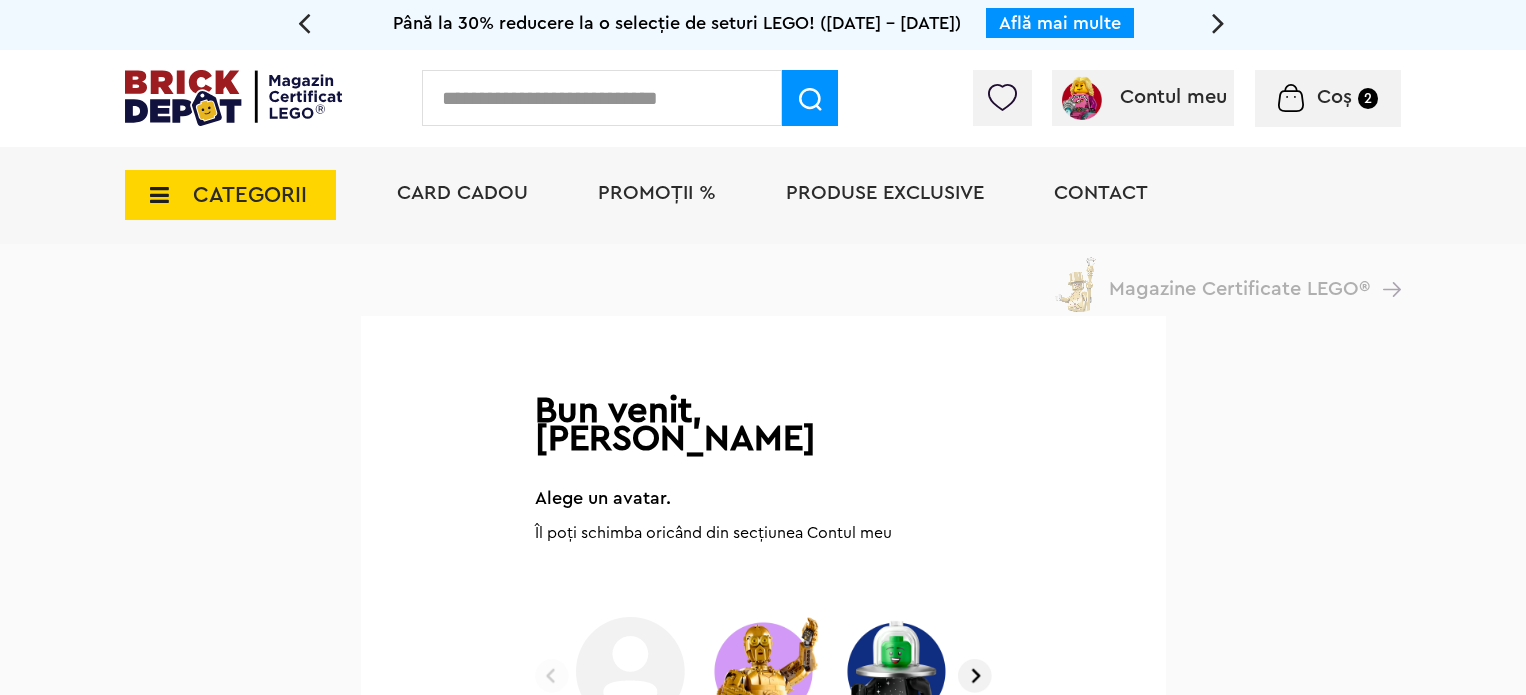 scroll, scrollTop: 0, scrollLeft: 0, axis: both 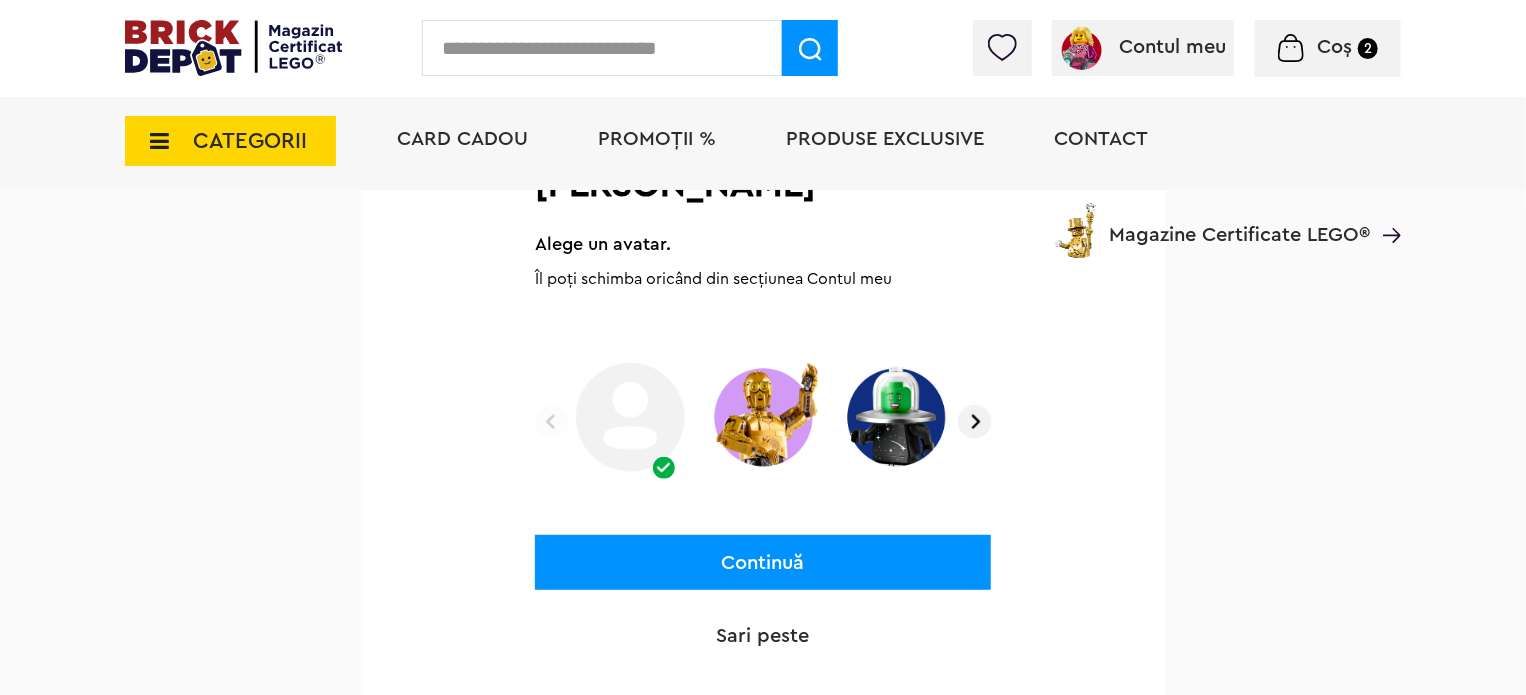 click on "Continuă" at bounding box center (763, 562) 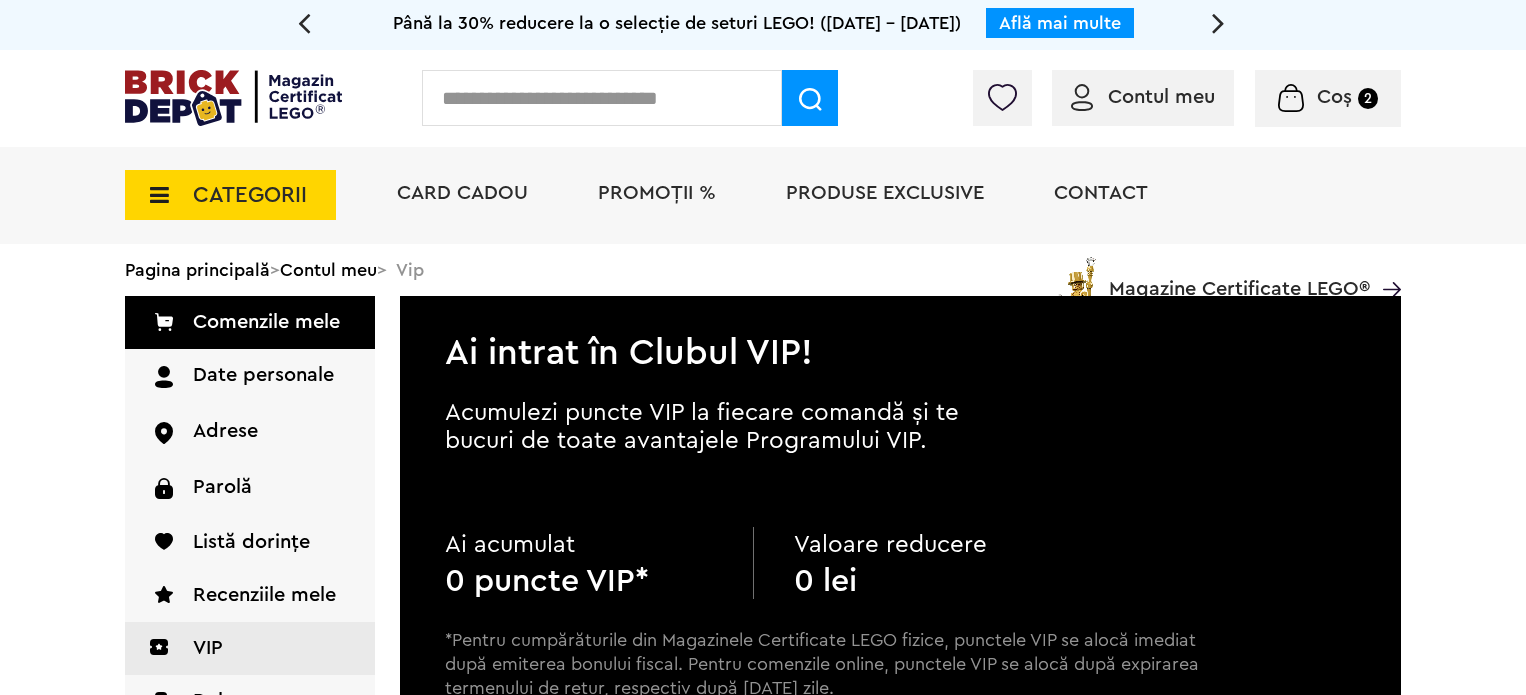 scroll, scrollTop: 0, scrollLeft: 0, axis: both 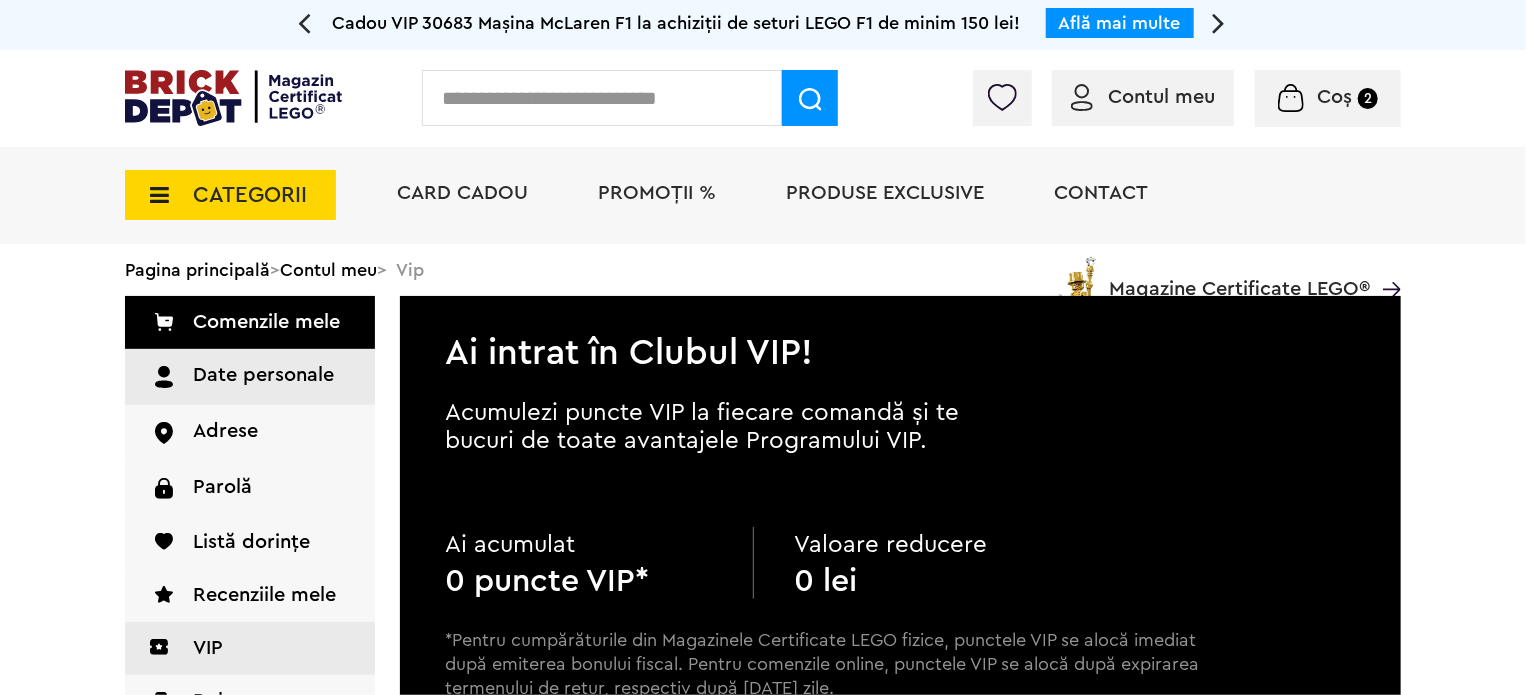 click on "Date personale" at bounding box center [250, 377] 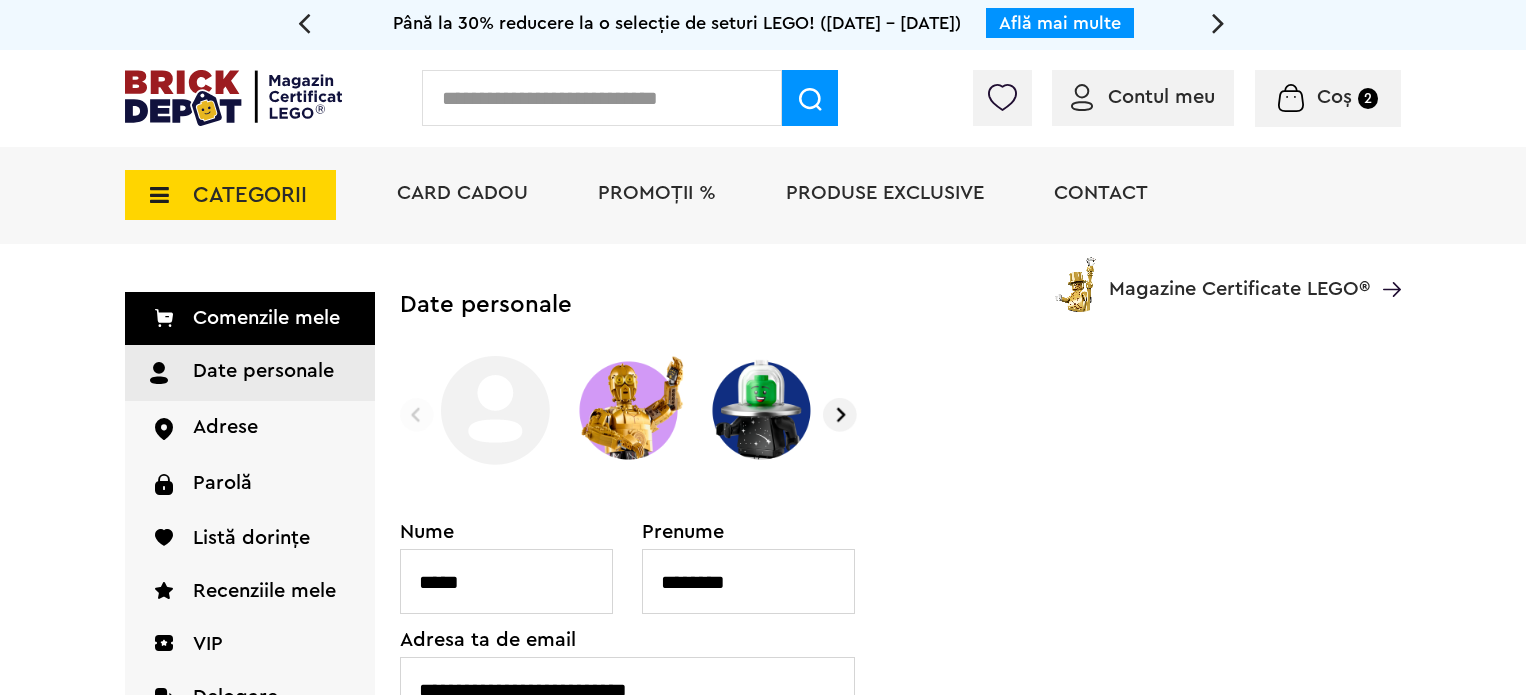 scroll, scrollTop: 0, scrollLeft: 0, axis: both 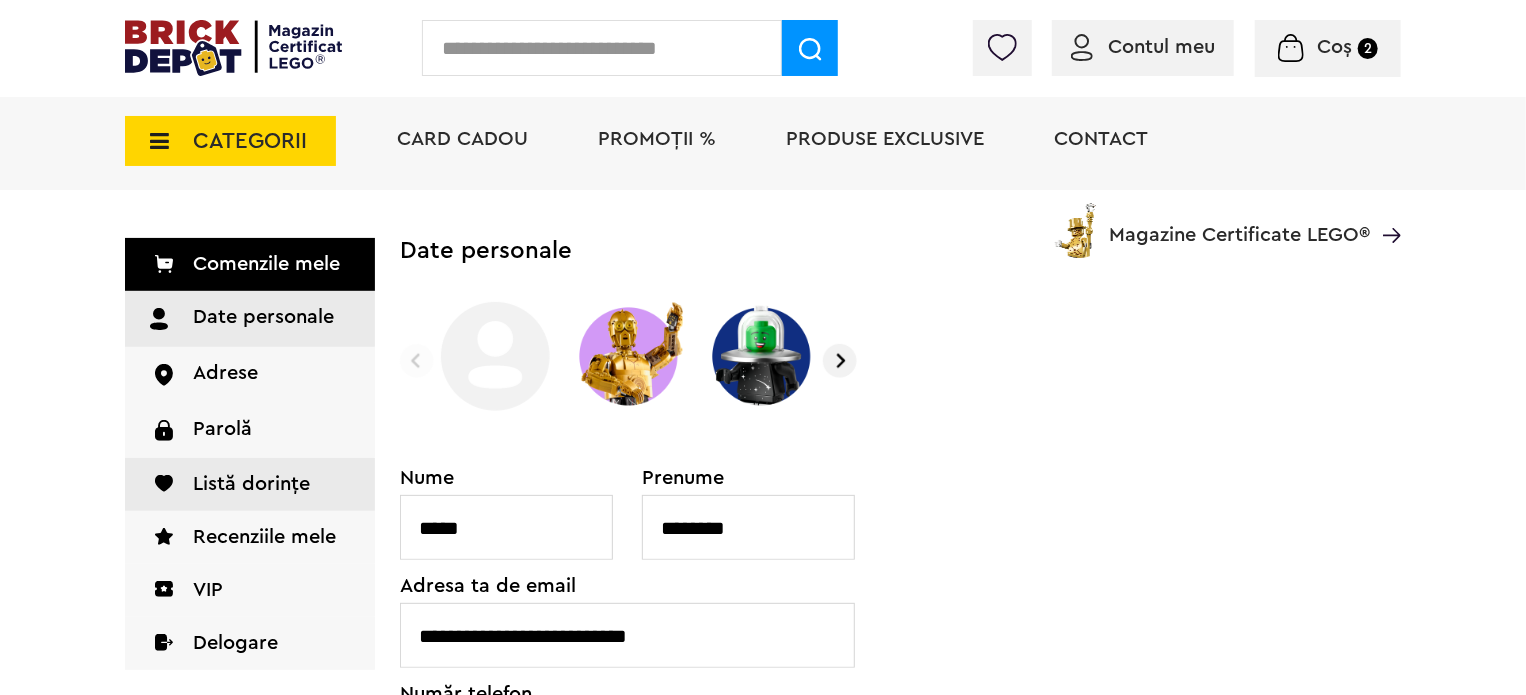 click on "Listă dorințe" at bounding box center (250, 484) 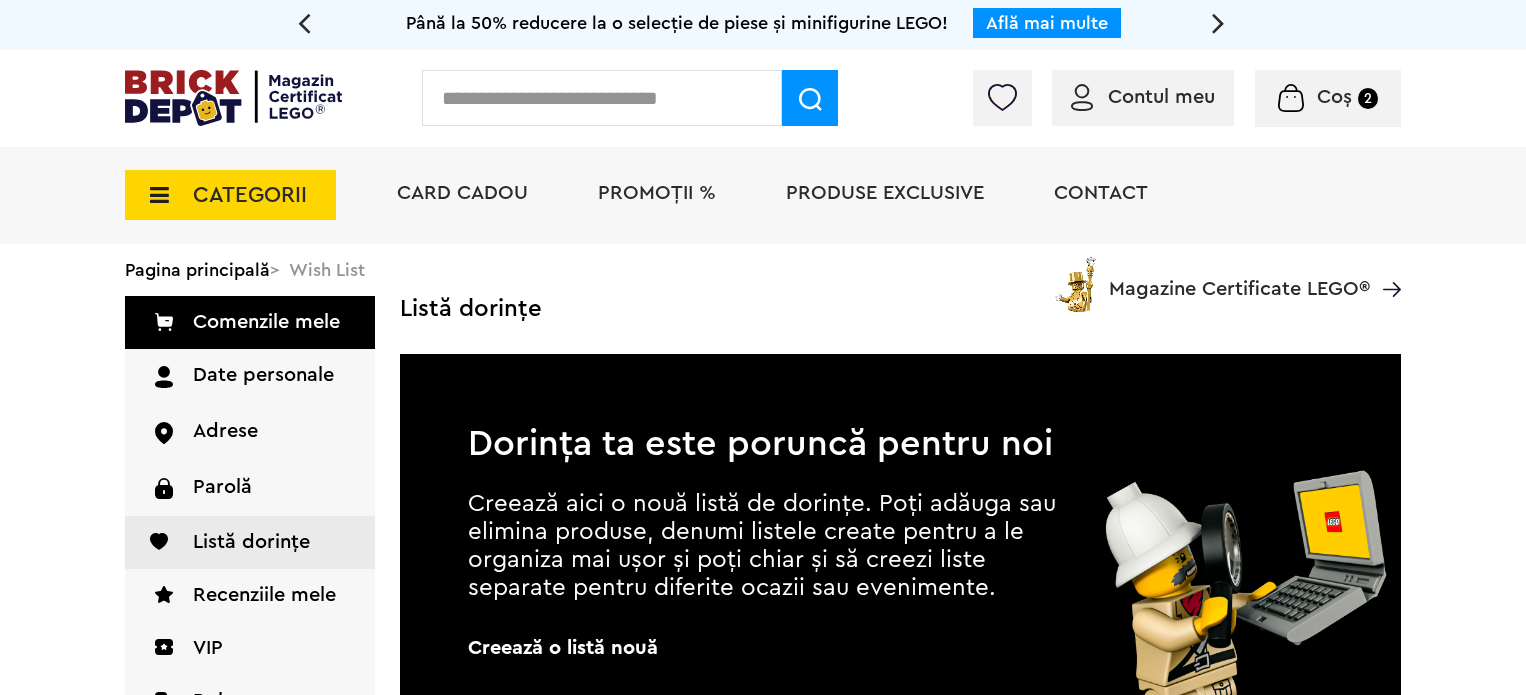 scroll, scrollTop: 0, scrollLeft: 0, axis: both 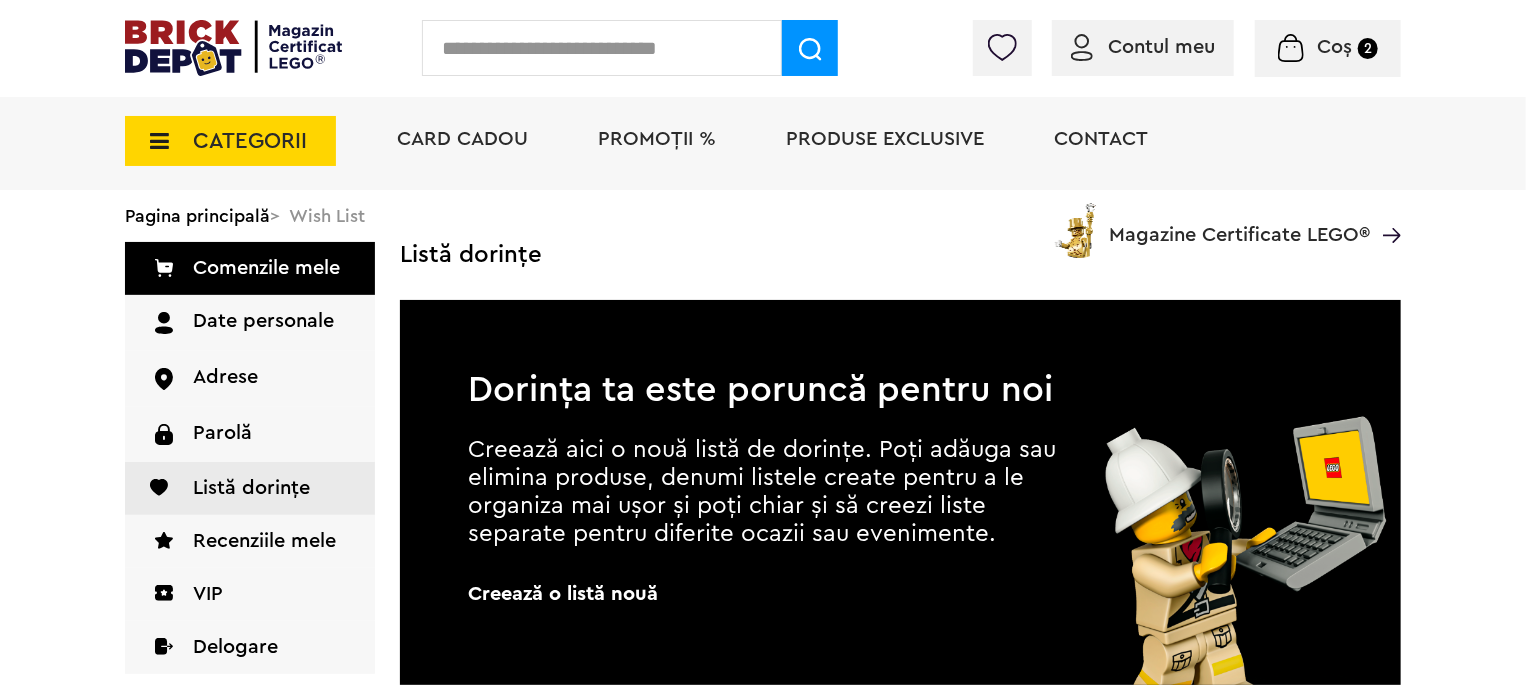 click on "Comenzile mele" at bounding box center [250, 268] 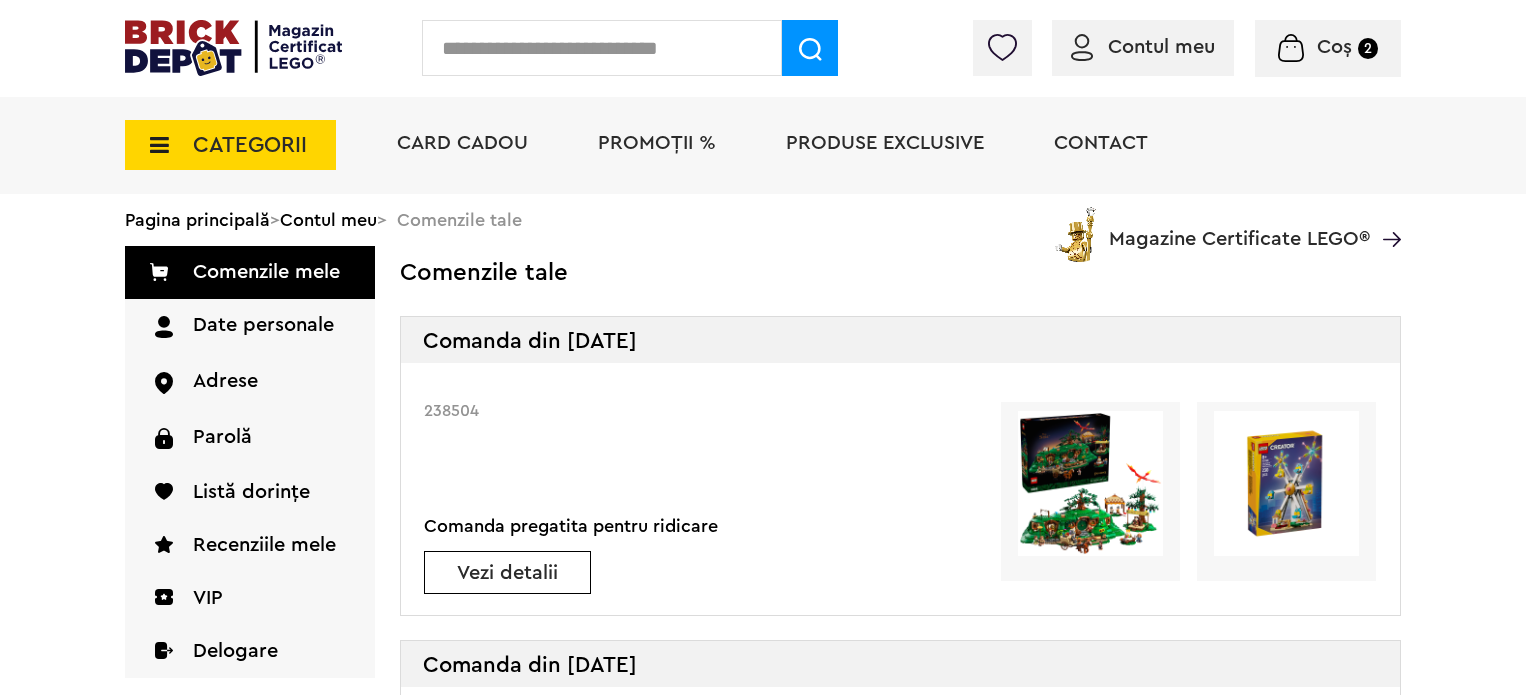 scroll, scrollTop: 0, scrollLeft: 0, axis: both 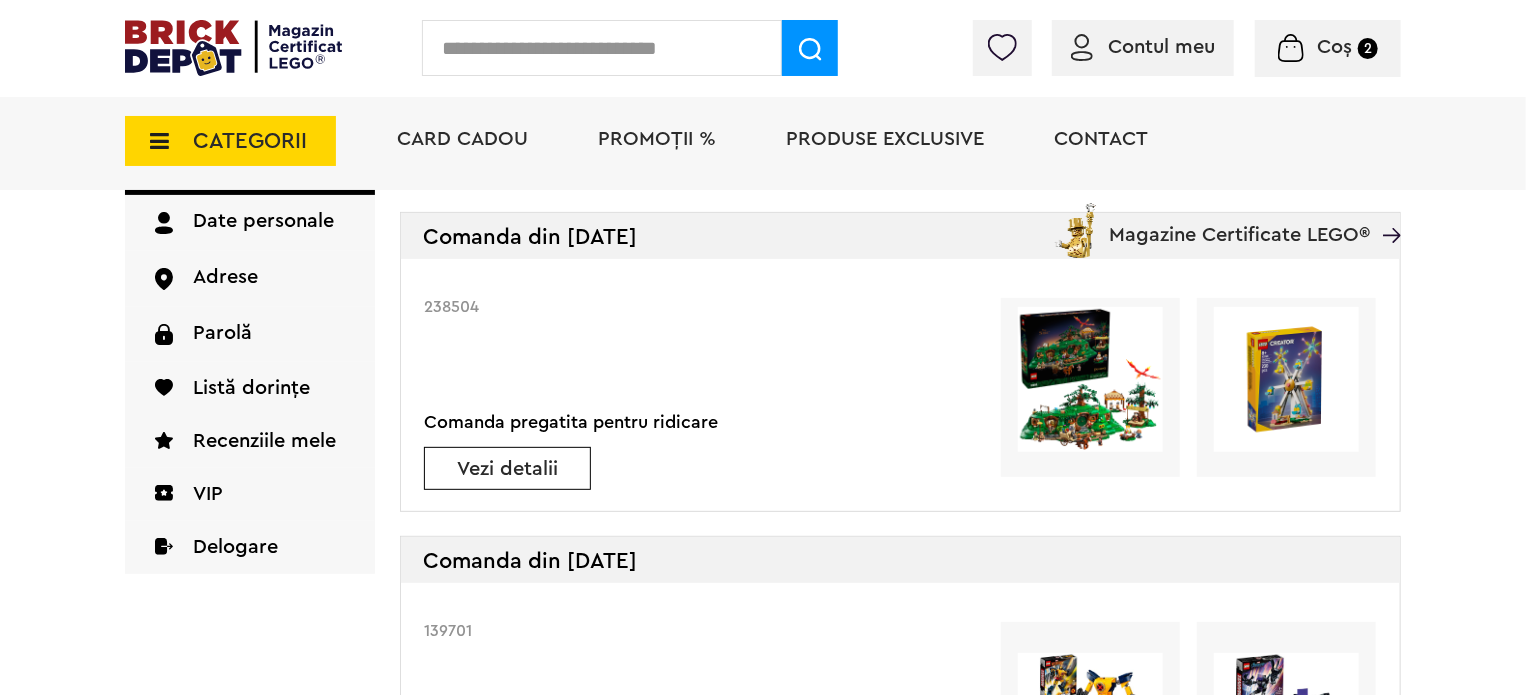 click on "Vezi detalii" at bounding box center [507, 469] 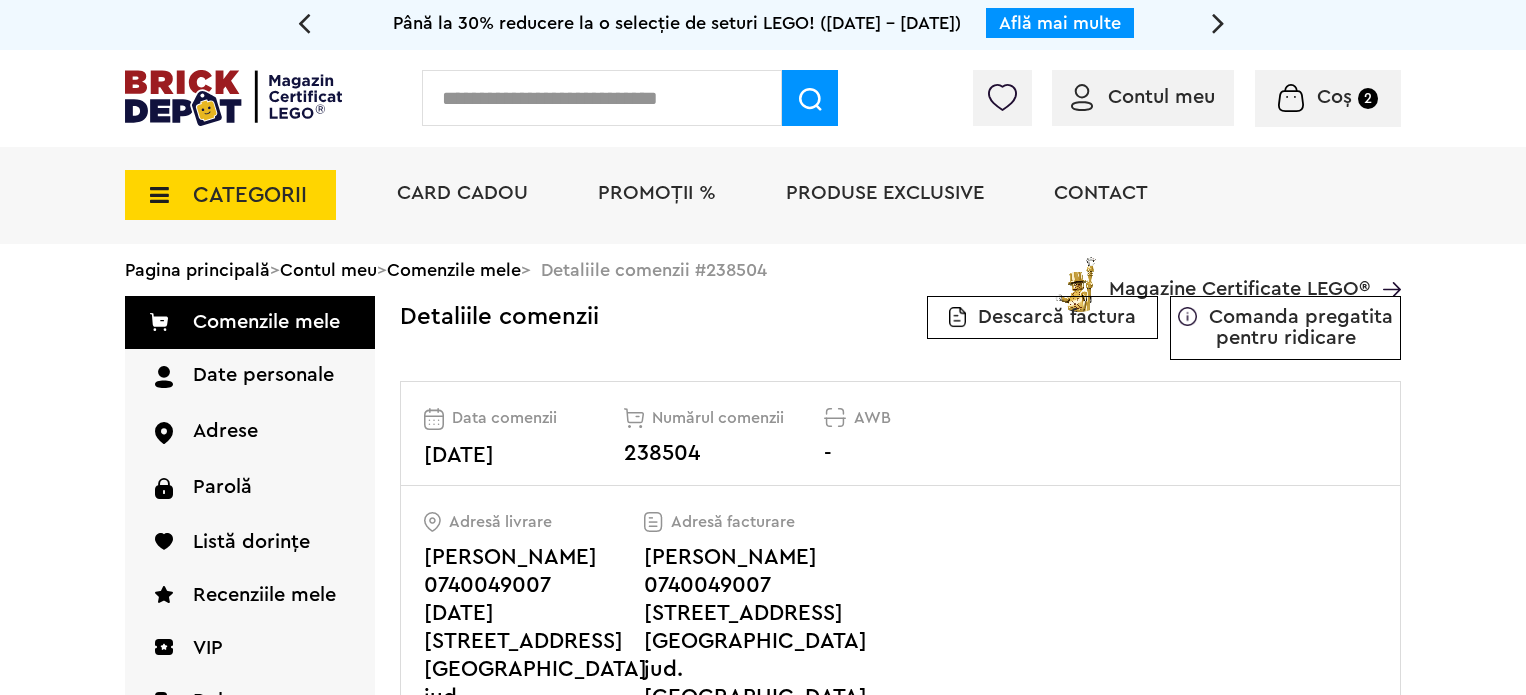 scroll, scrollTop: 0, scrollLeft: 0, axis: both 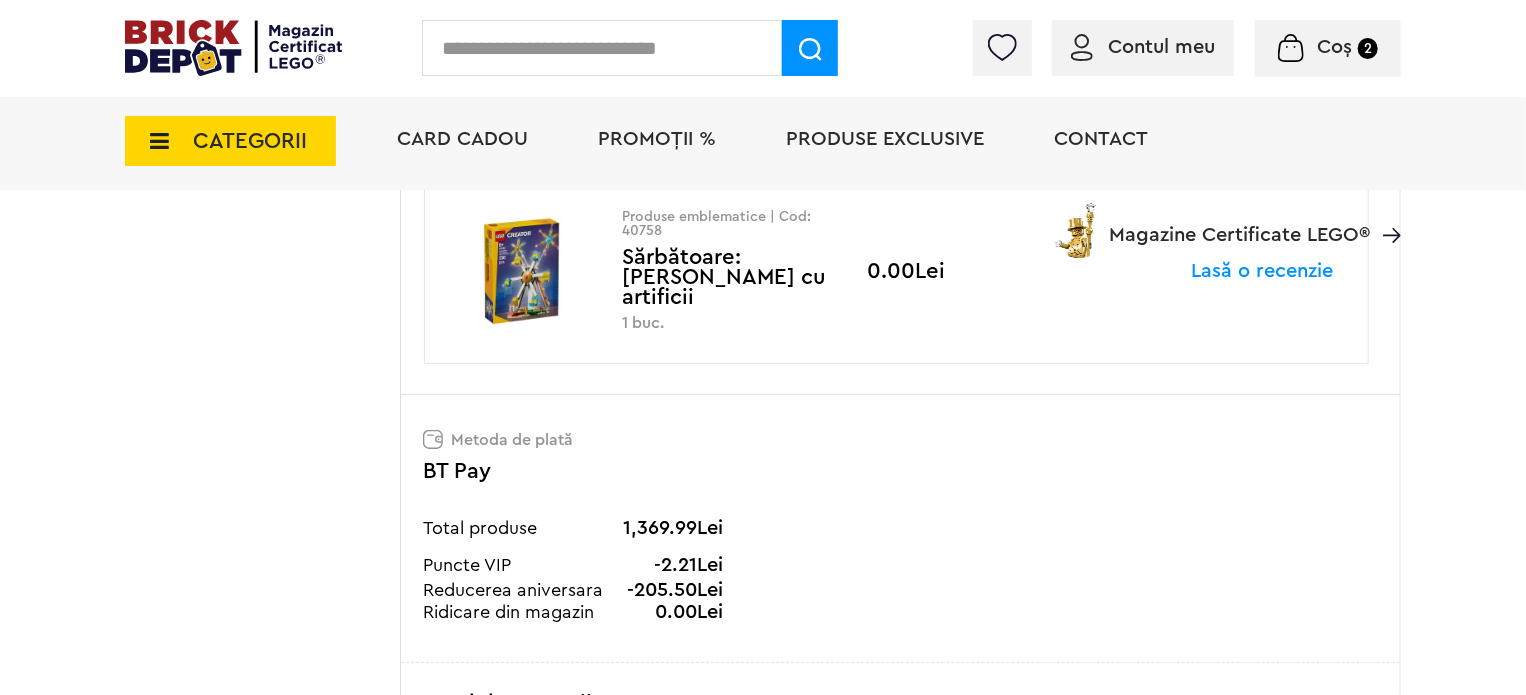 click at bounding box center (523, 271) 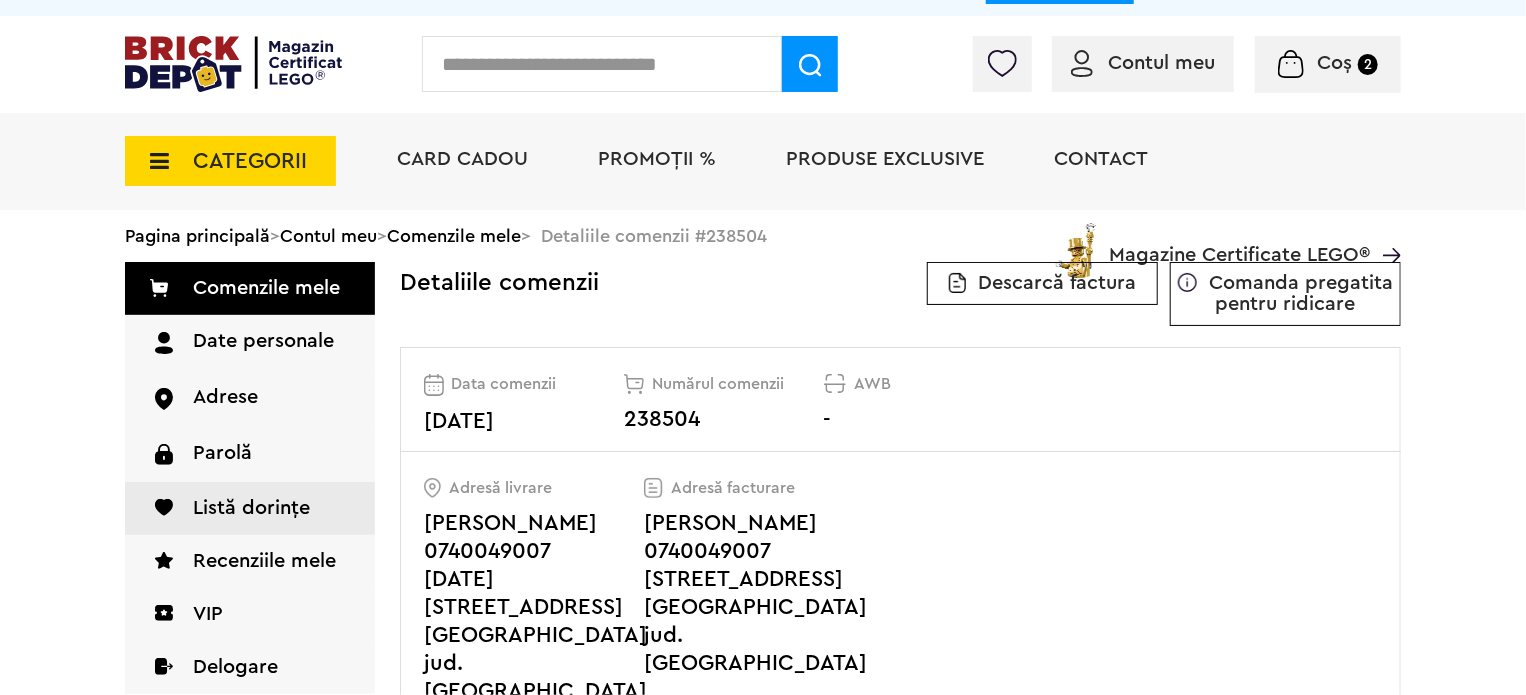 scroll, scrollTop: 0, scrollLeft: 0, axis: both 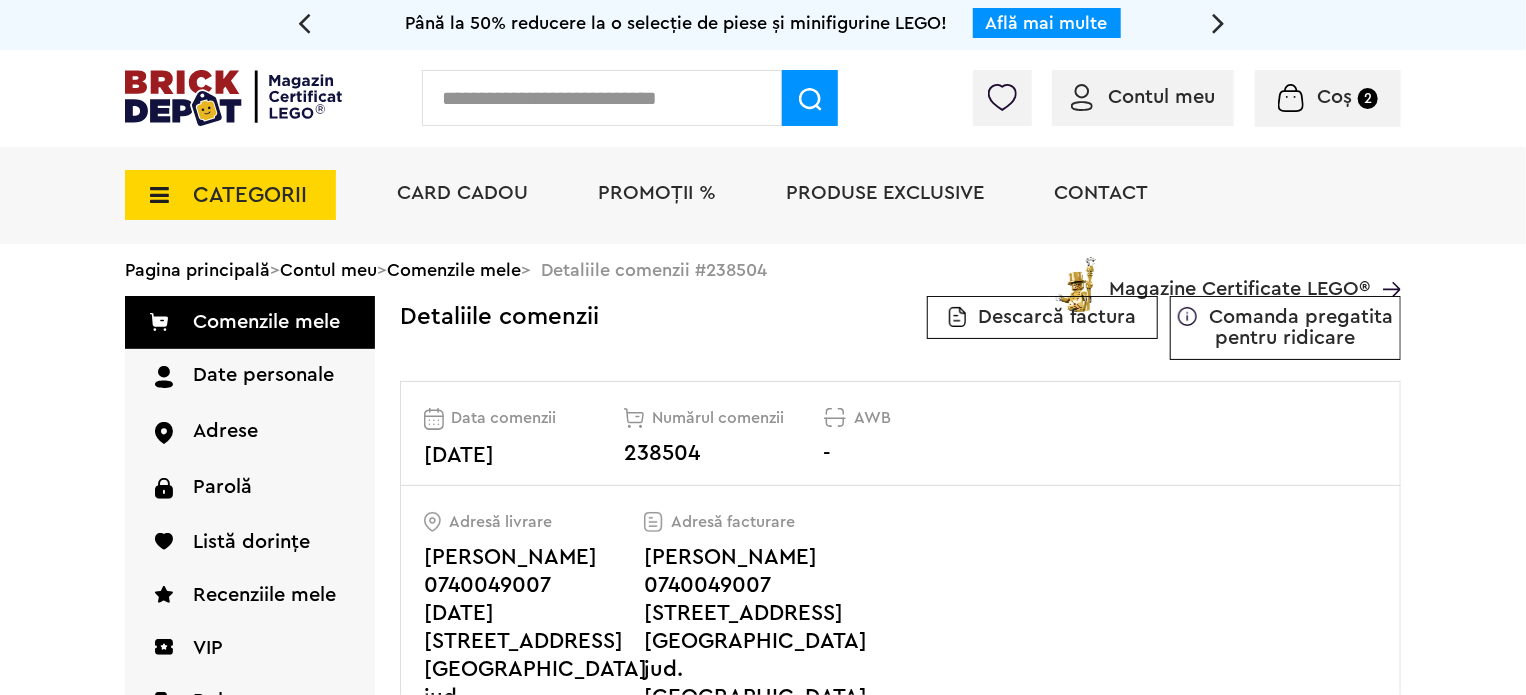 click at bounding box center (233, 98) 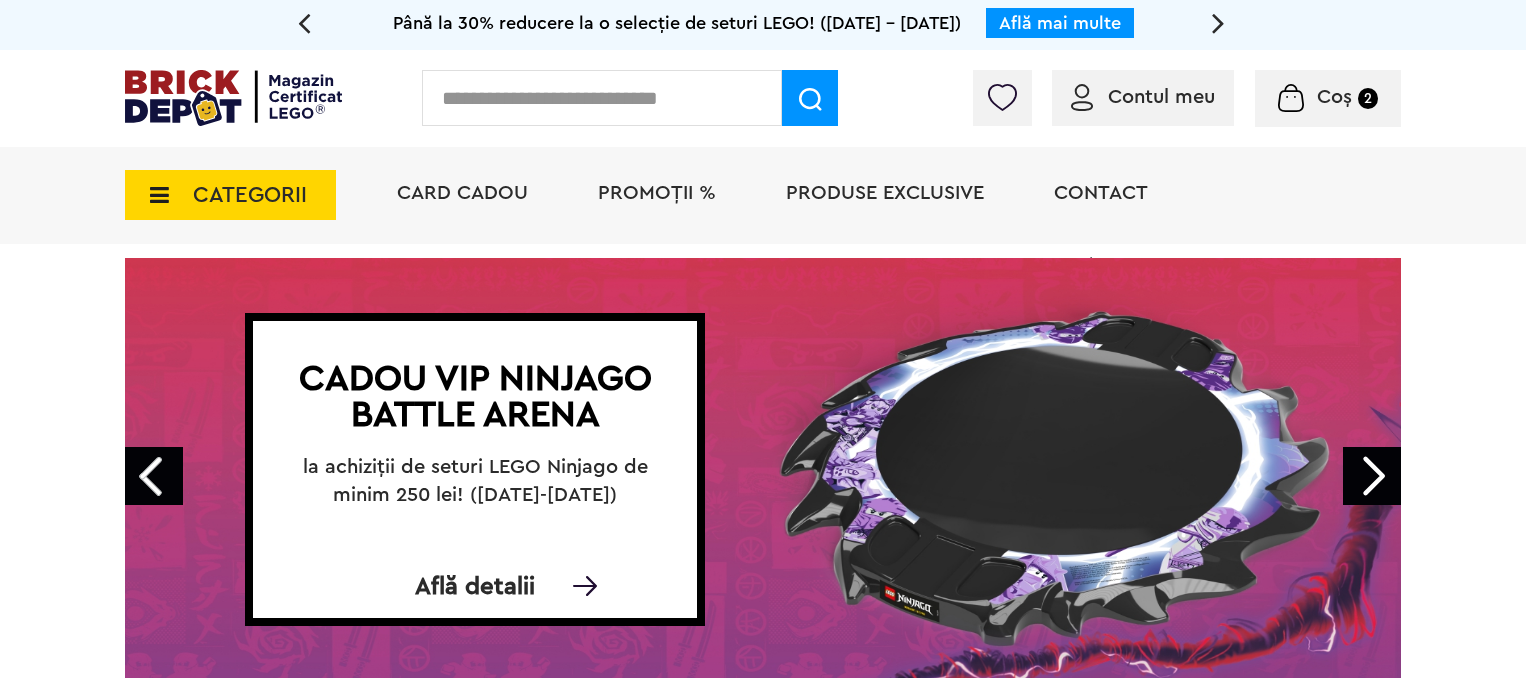 scroll, scrollTop: 0, scrollLeft: 0, axis: both 